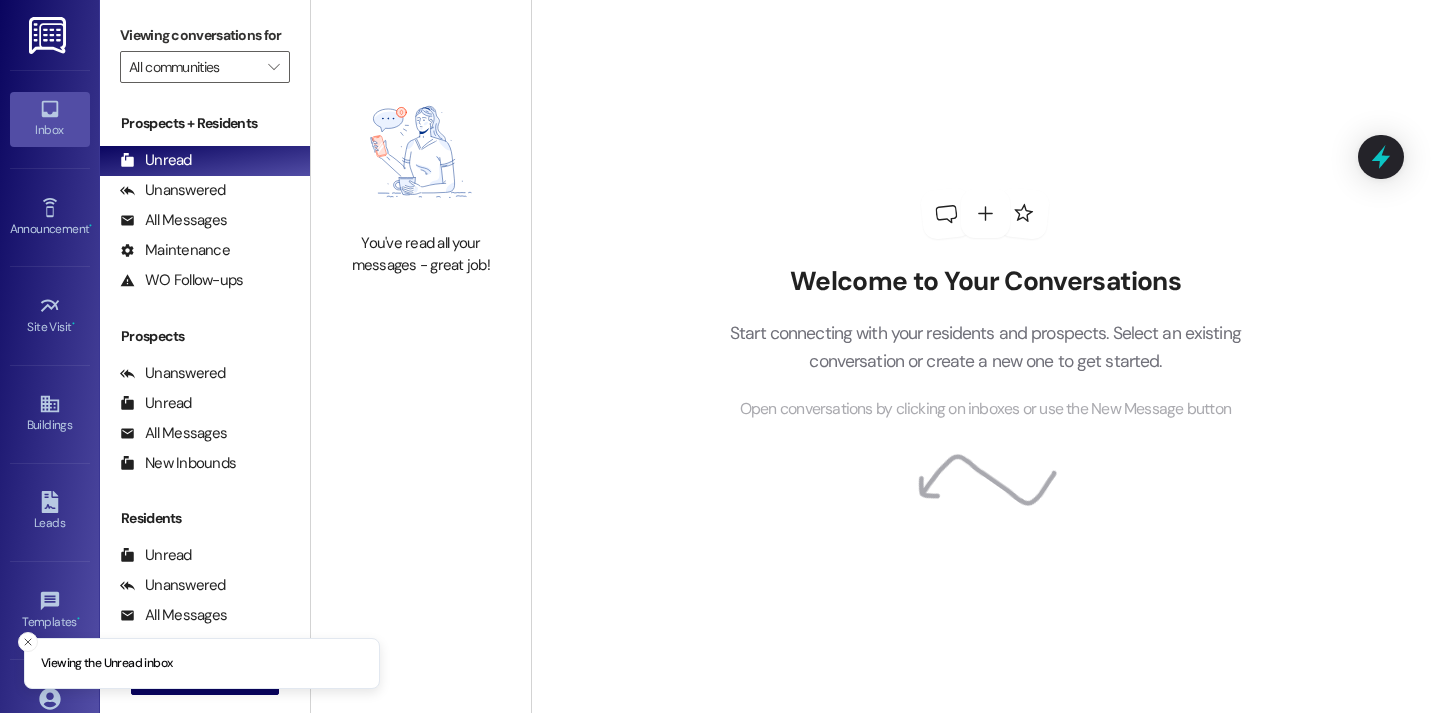 scroll, scrollTop: 0, scrollLeft: 0, axis: both 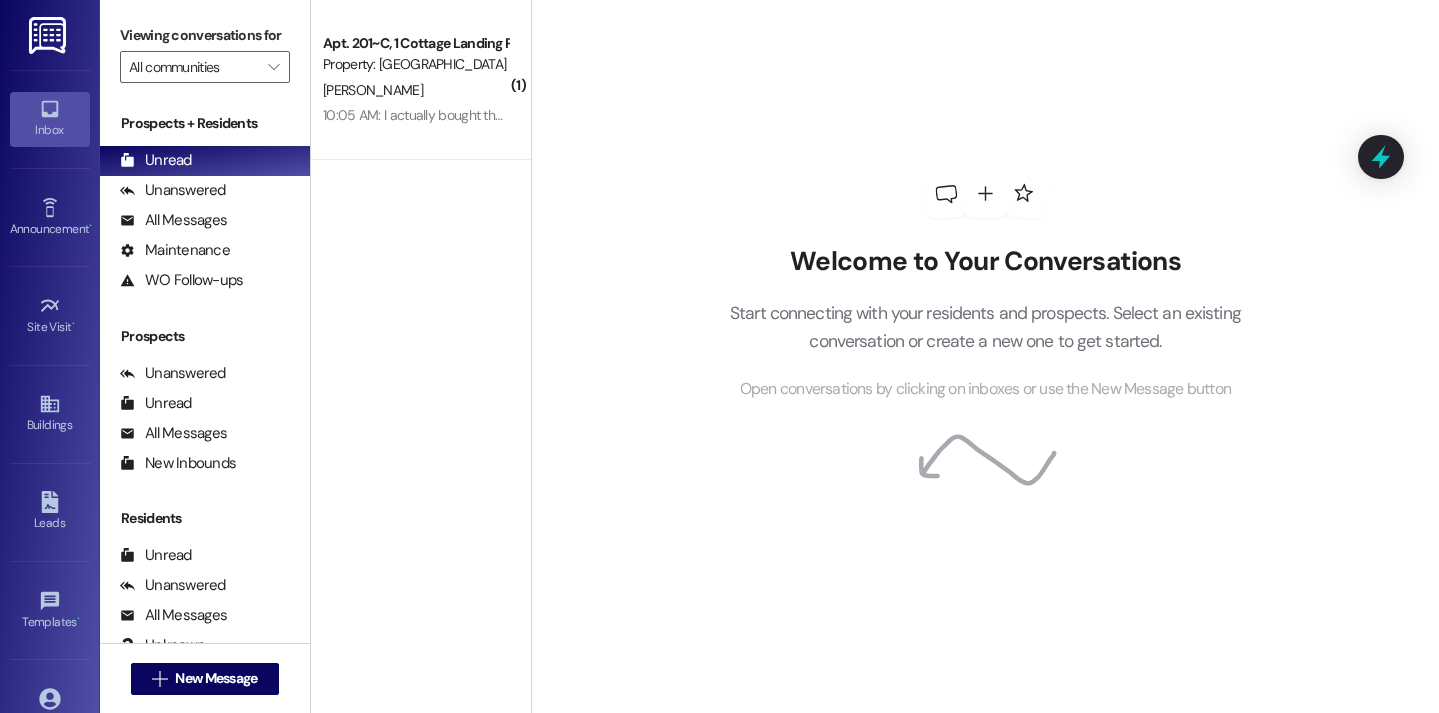 click on "( 1 ) Apt. 201~C, 1 Cottage Landing Properties LLC Property: Cottage Landing Lafayette W. Dwelle 10:05 AM: I actually bought the place so no you can't 10:05 AM: I actually bought the place so no you can't" at bounding box center [421, 285] 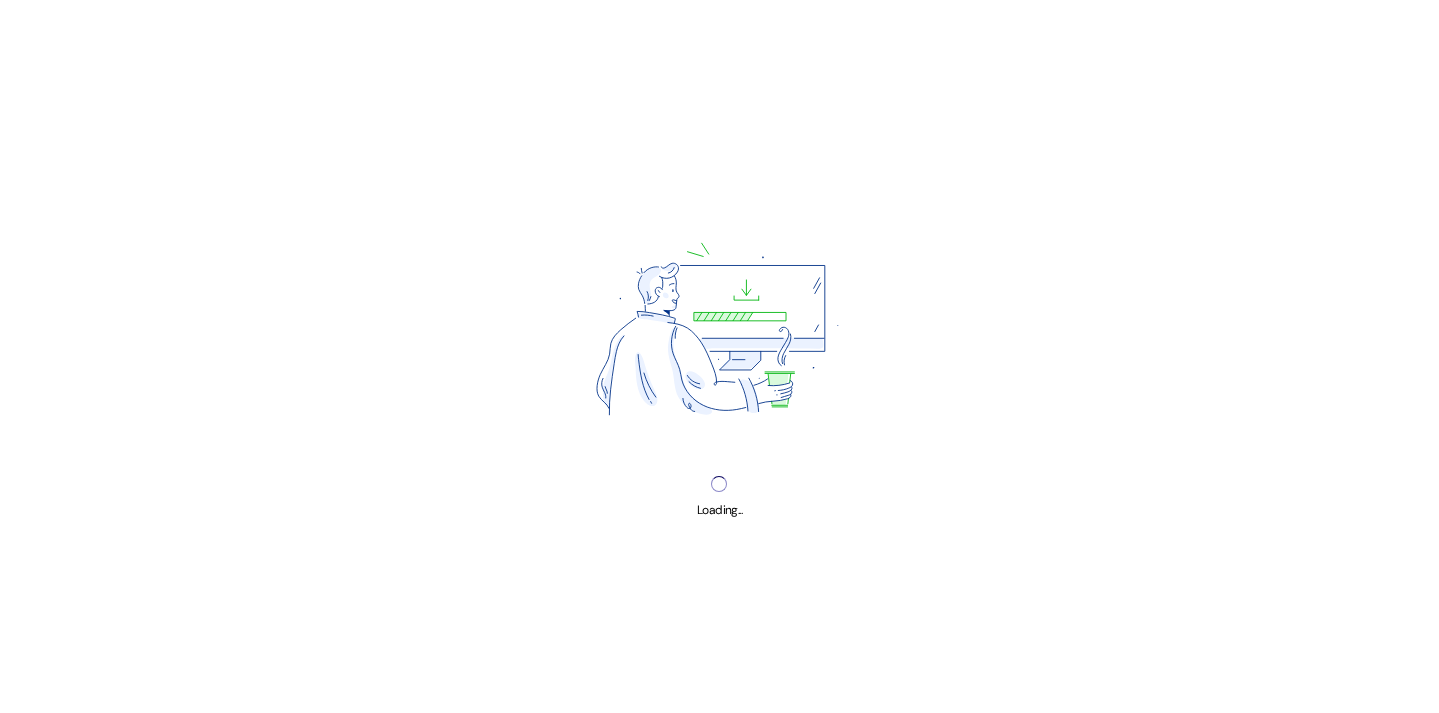 scroll, scrollTop: 0, scrollLeft: 0, axis: both 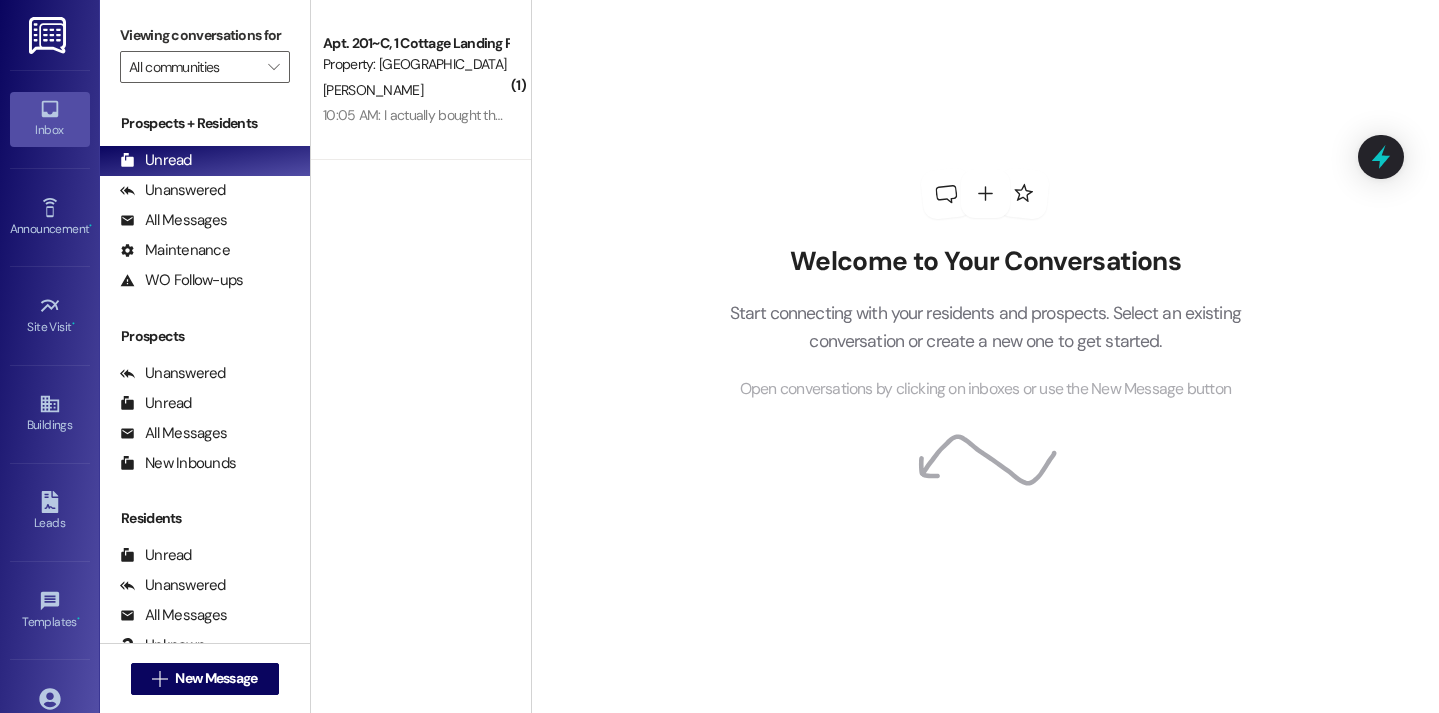 click on "Welcome to Your Conversations Start connecting with your residents and prospects. Select an existing conversation or create a new one to get started. Open conversations by clicking on inboxes or use the New Message button" at bounding box center [985, 356] 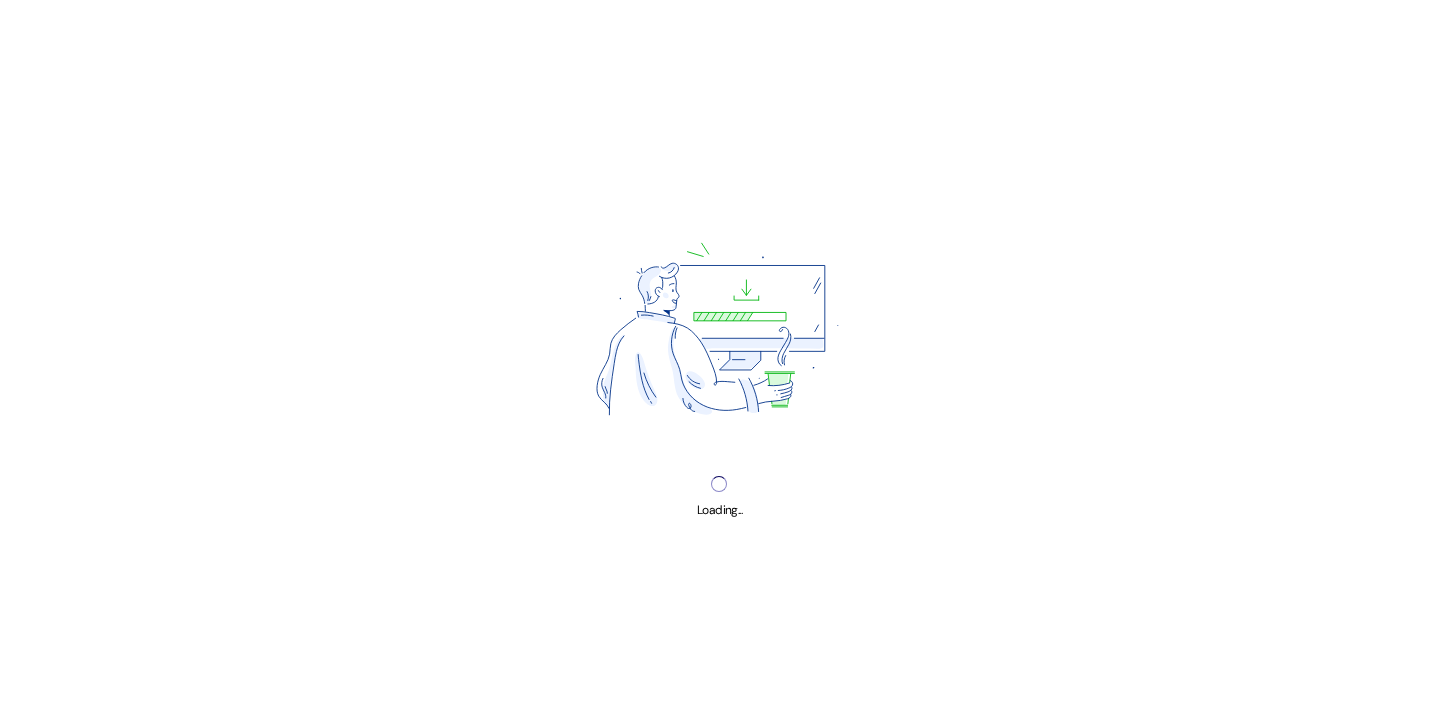 scroll, scrollTop: 0, scrollLeft: 0, axis: both 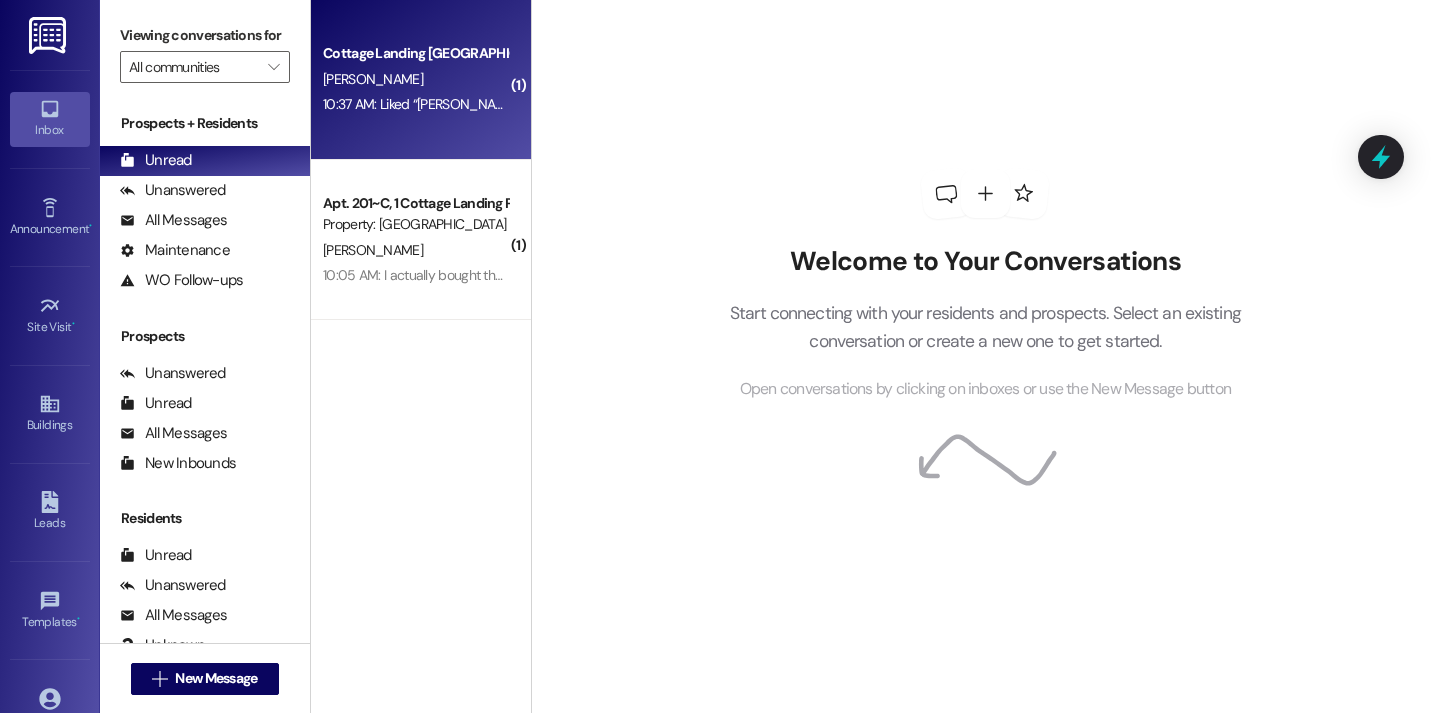 click on "Cottage Landing [GEOGRAPHIC_DATA] [PERSON_NAME] 10:37 AM: Liked “[PERSON_NAME] (Cottage Landing [GEOGRAPHIC_DATA]): Okay! I will make note of that for [PERSON_NAME] for [DATE]!” 10:37 AM: Liked “[PERSON_NAME] (Cottage Landing [GEOGRAPHIC_DATA]): Okay! I will make note of that for [PERSON_NAME] for [DATE]!”" at bounding box center [421, 80] 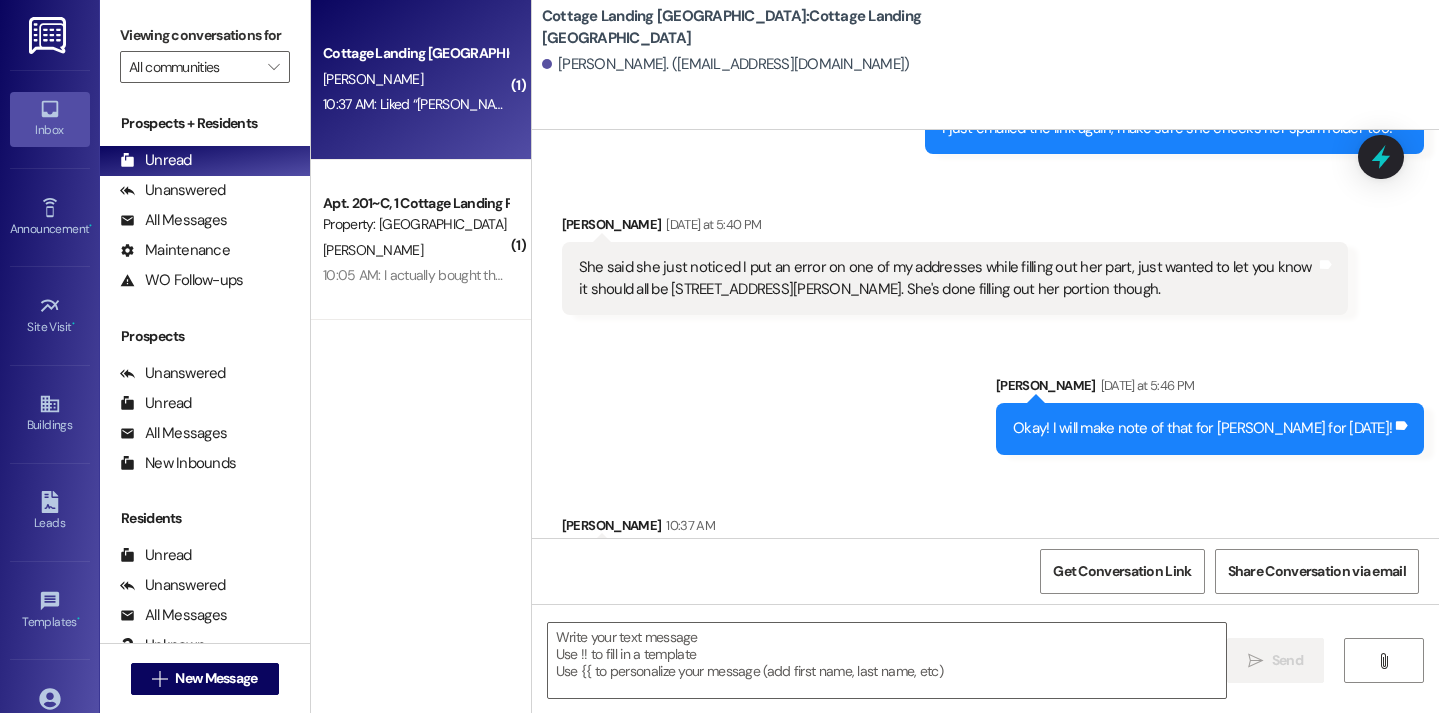 scroll, scrollTop: 1676, scrollLeft: 0, axis: vertical 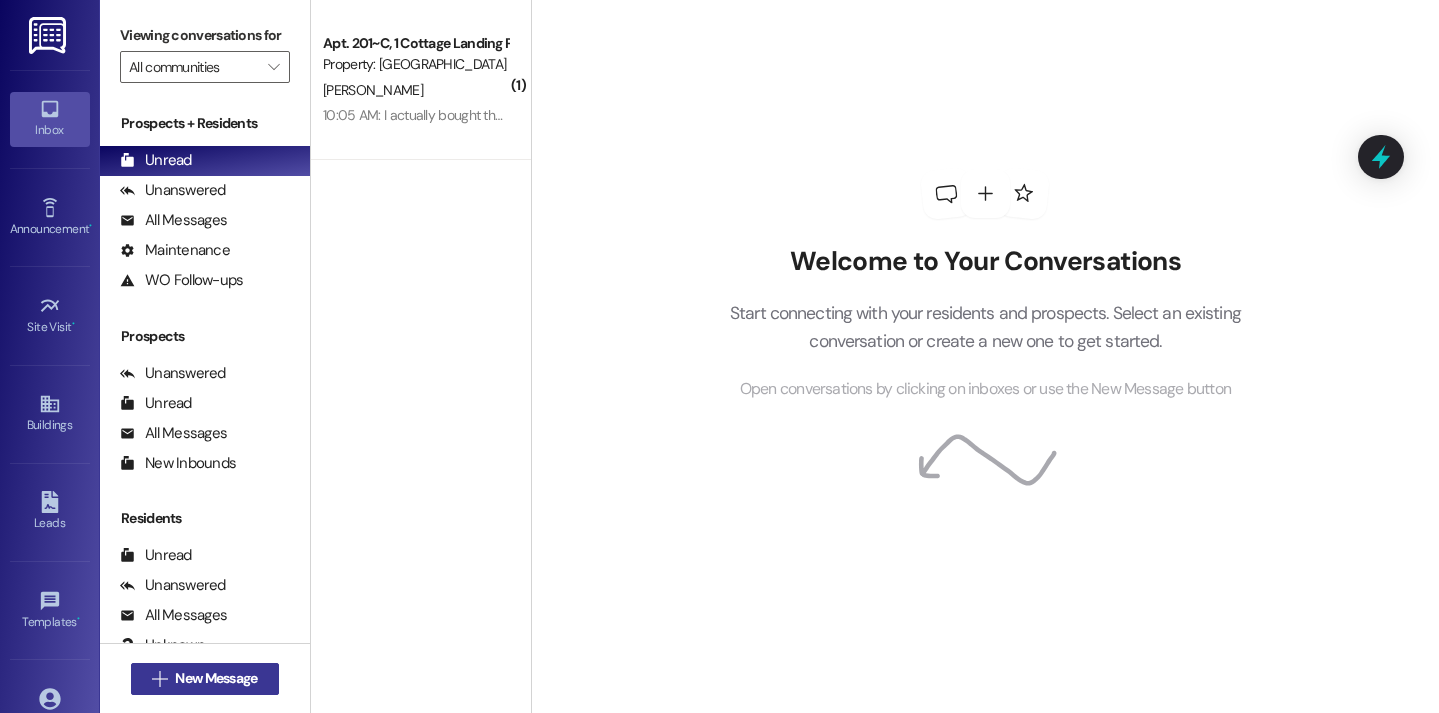 click on "New Message" at bounding box center (216, 678) 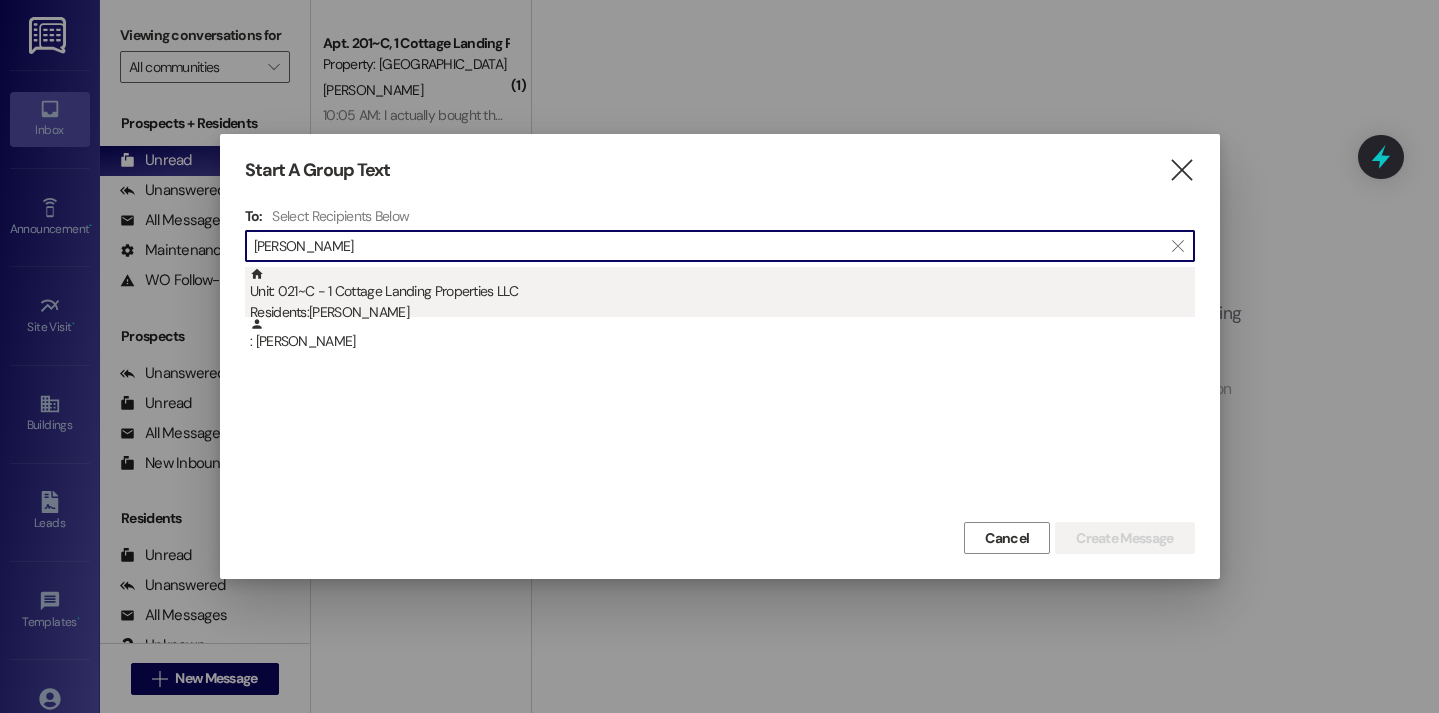 type on "morvant" 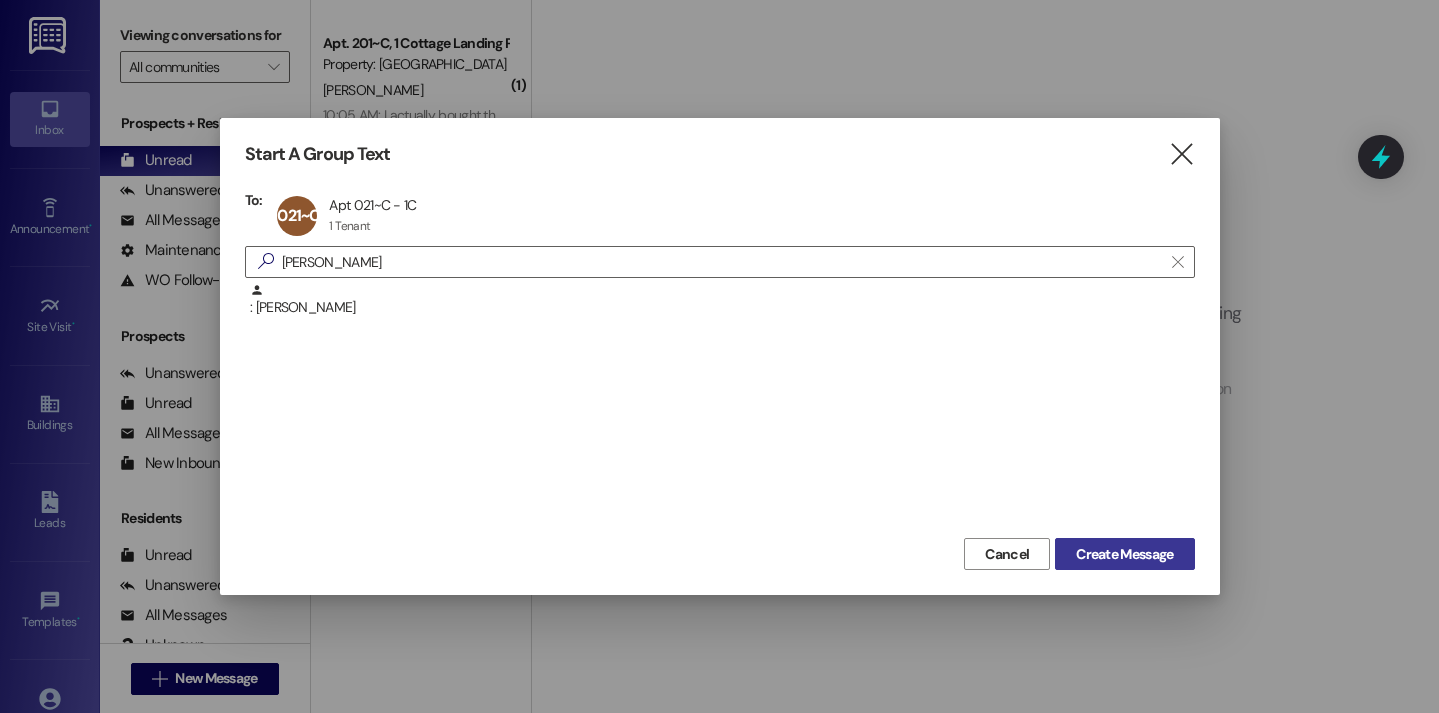 click on "Create Message" at bounding box center [1124, 554] 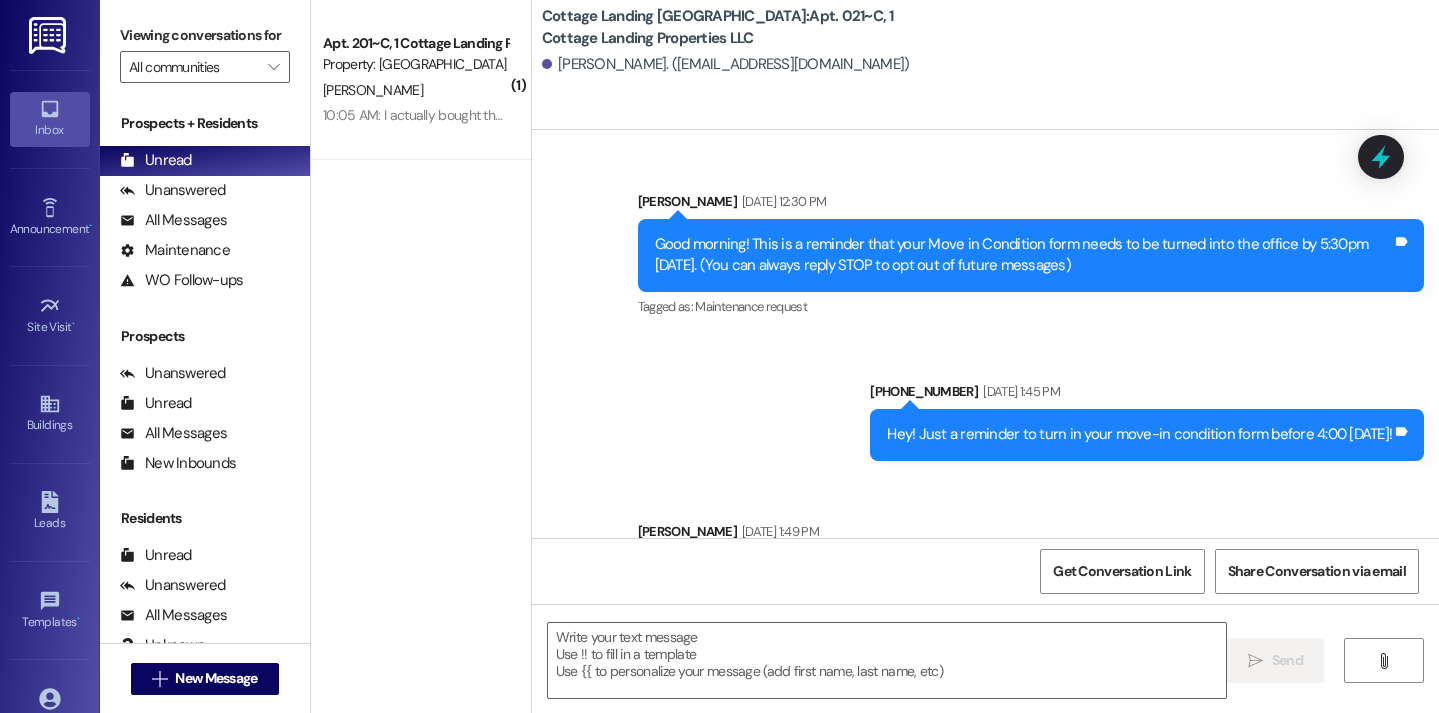 scroll, scrollTop: 41247, scrollLeft: 0, axis: vertical 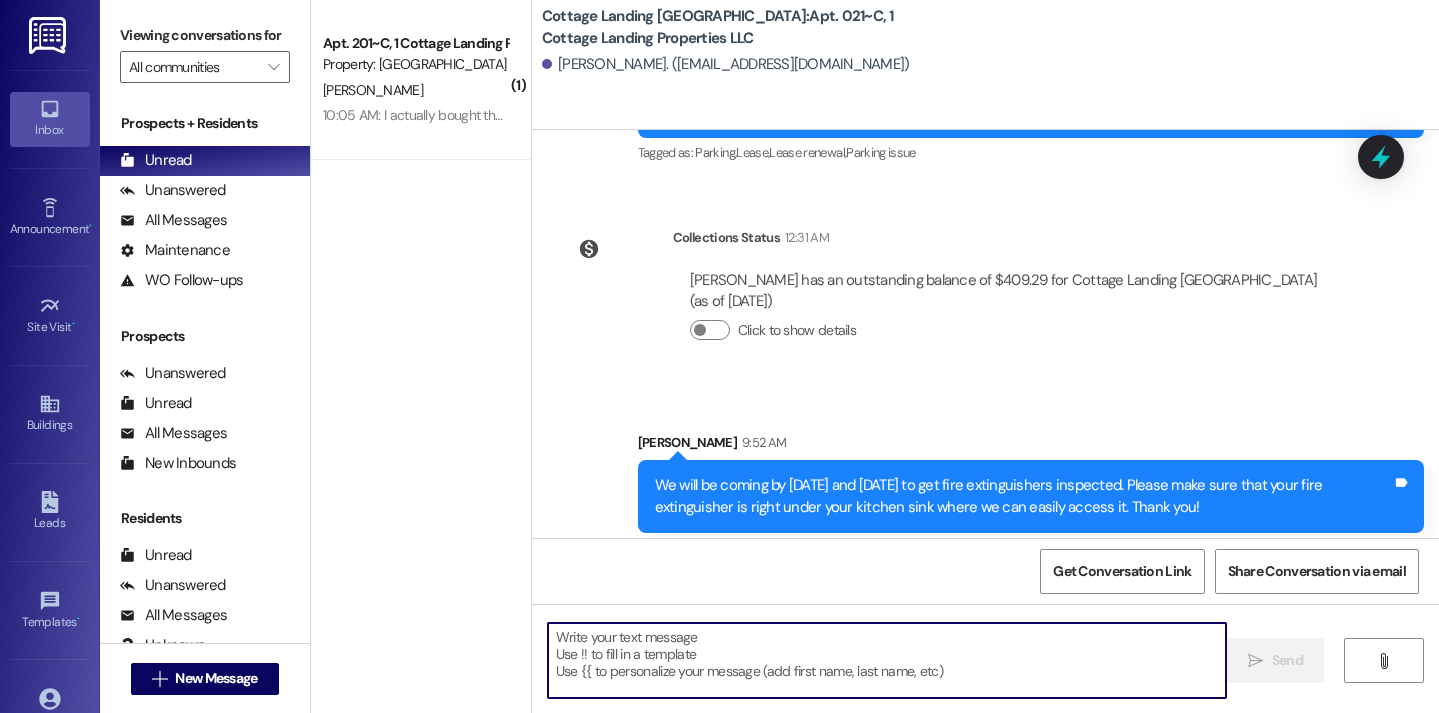 click at bounding box center [887, 660] 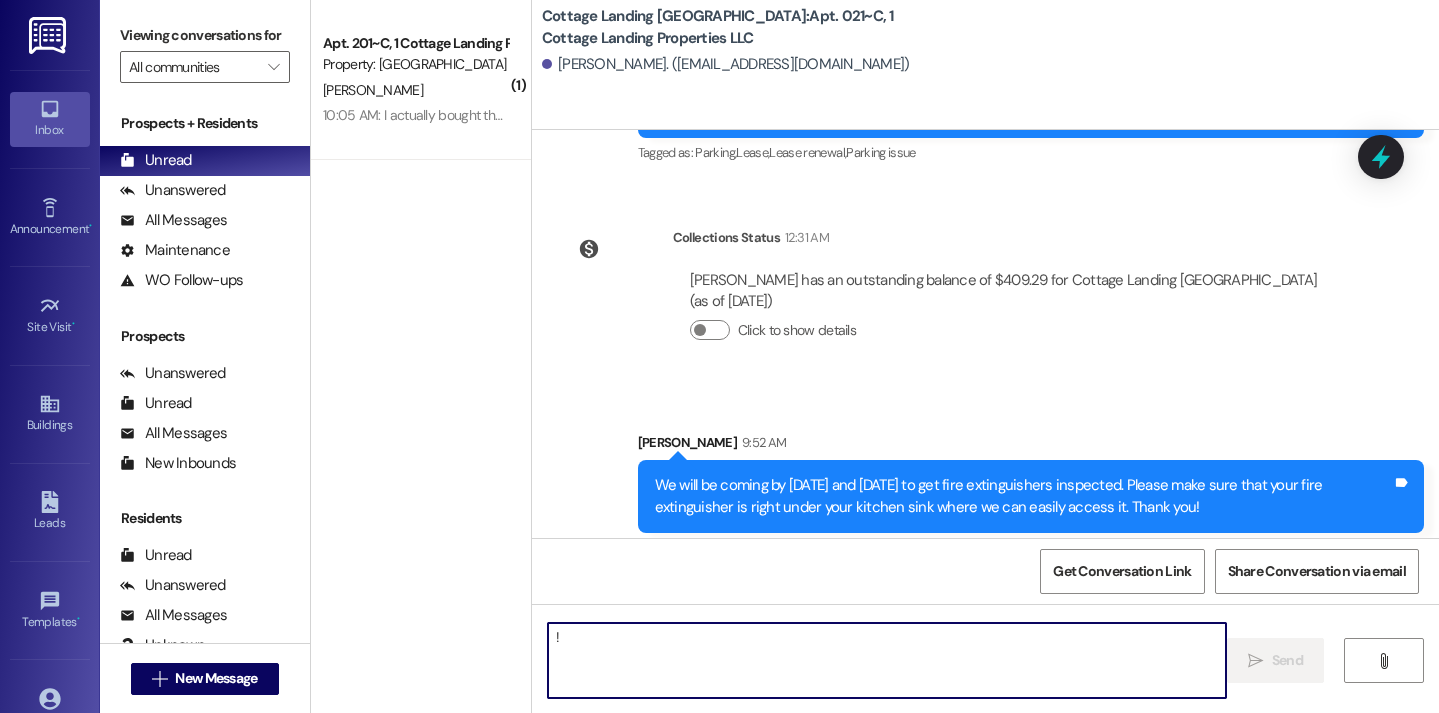 type on "!!" 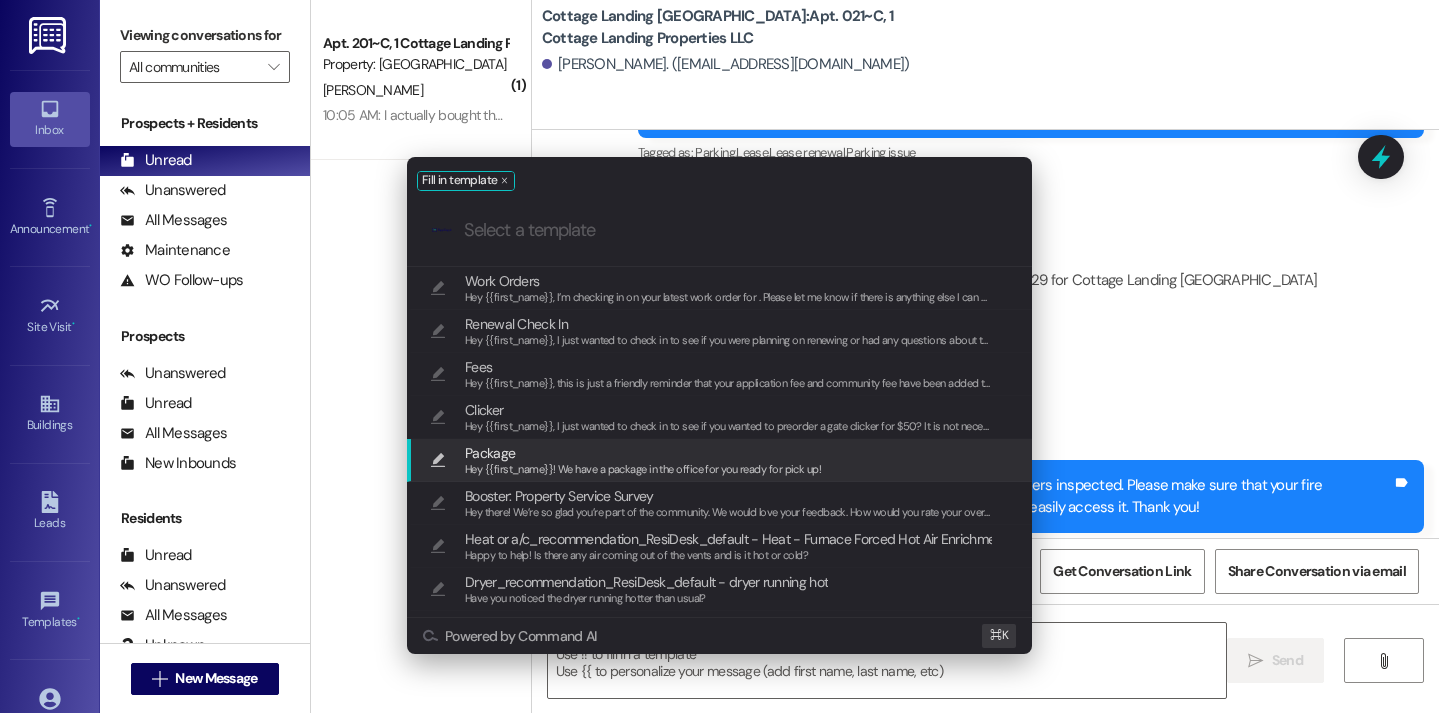 click on "Package" at bounding box center [643, 453] 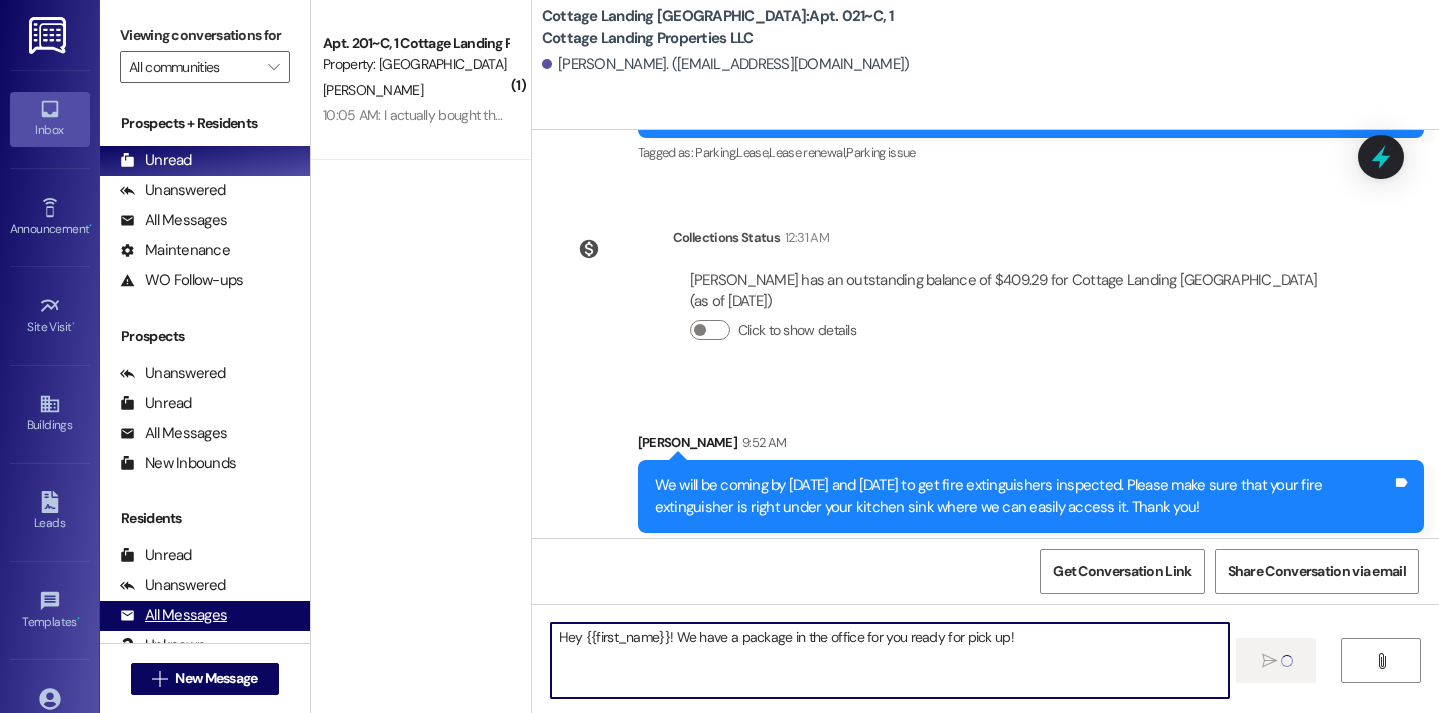 type 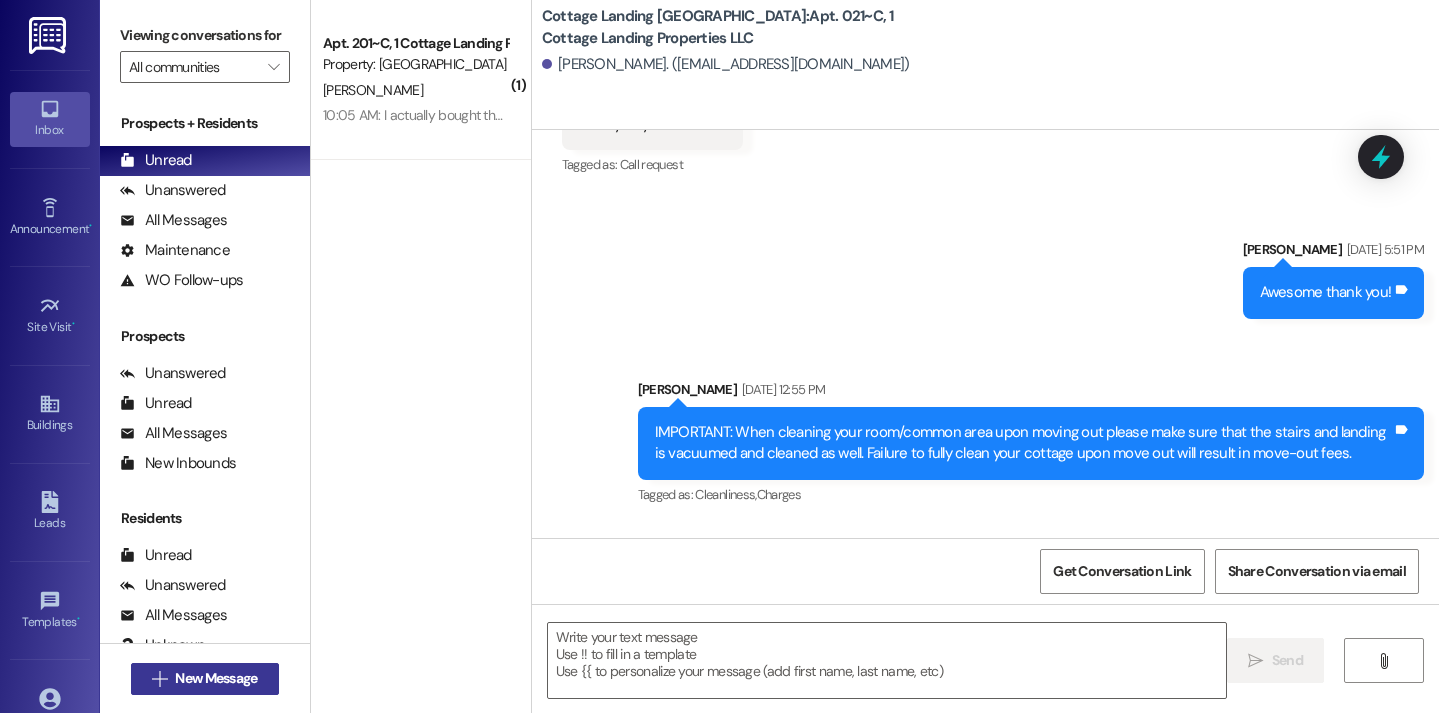 click on " New Message" at bounding box center [205, 679] 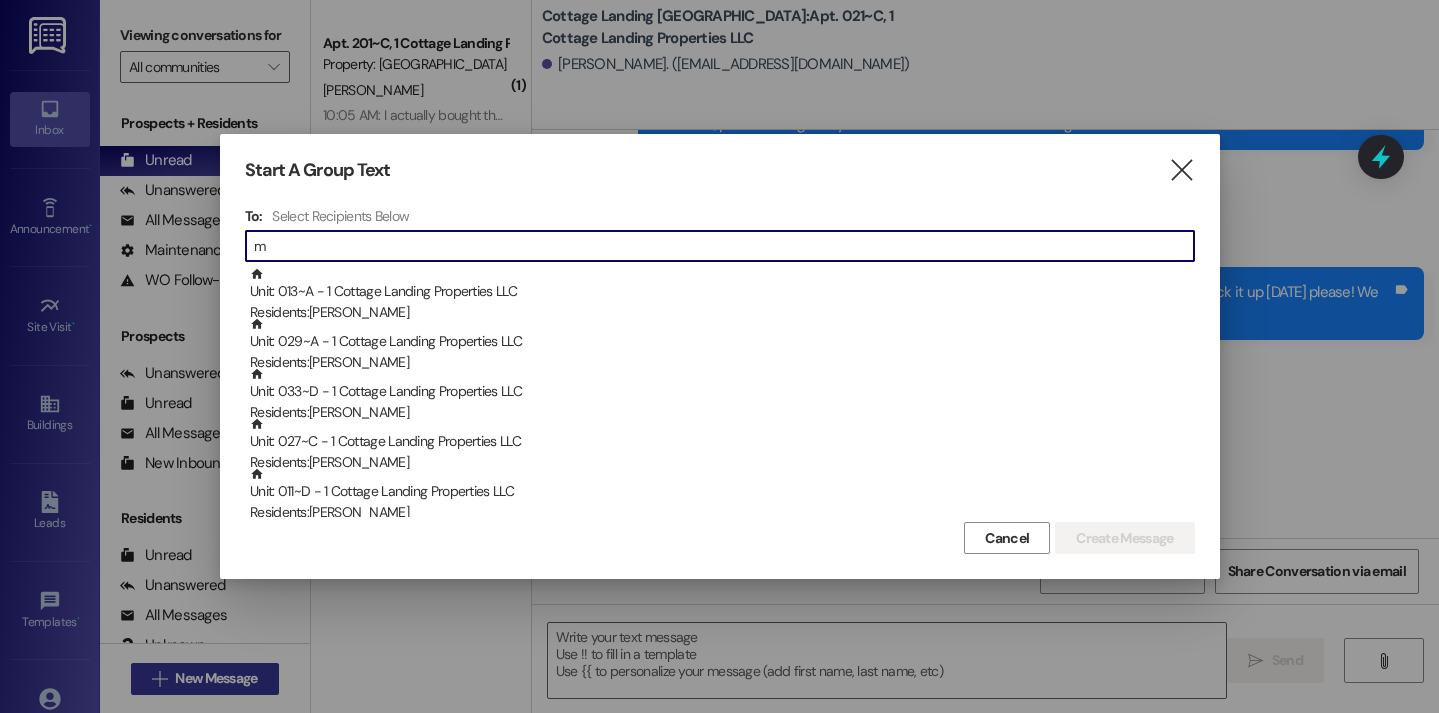 scroll, scrollTop: 40331, scrollLeft: 0, axis: vertical 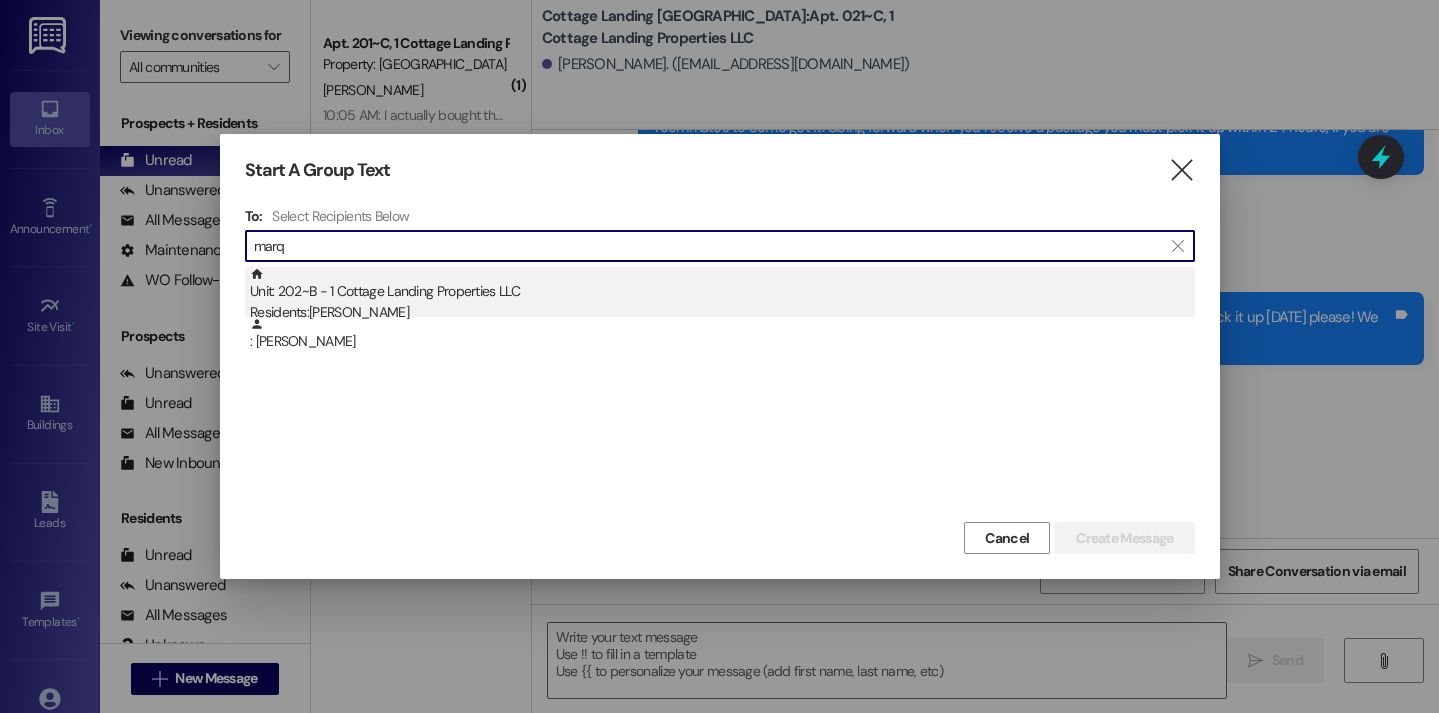 type on "marq" 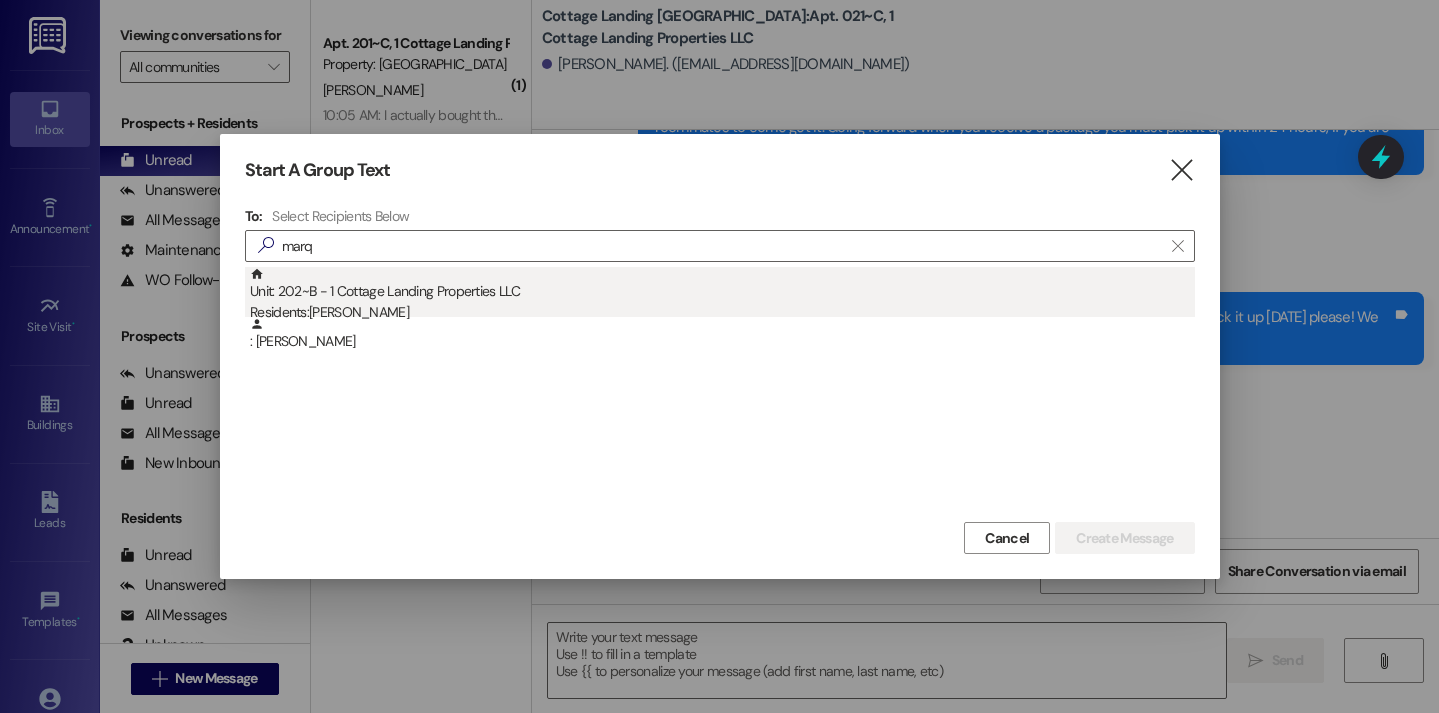 click on "Residents:  Mary Margaret Marquez" at bounding box center (722, 312) 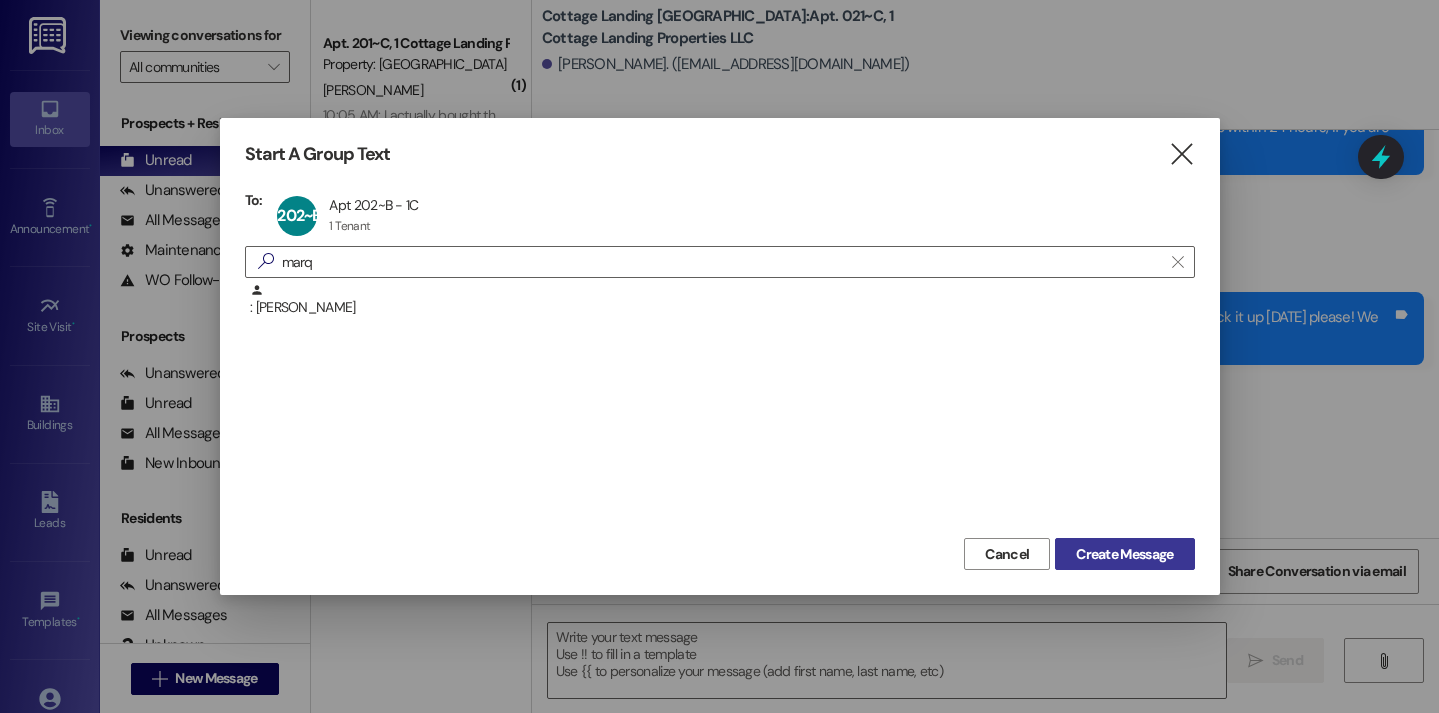 click on "Create Message" at bounding box center [1124, 554] 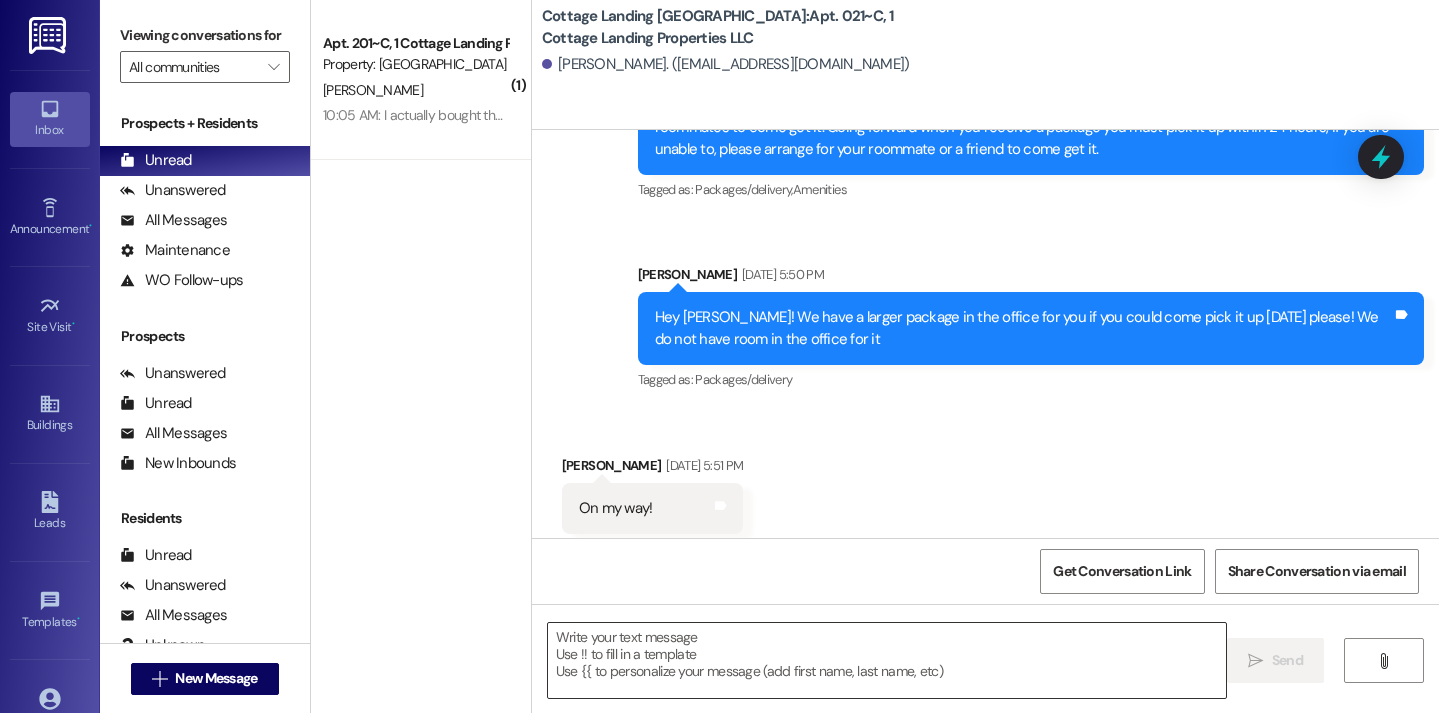 click at bounding box center (887, 660) 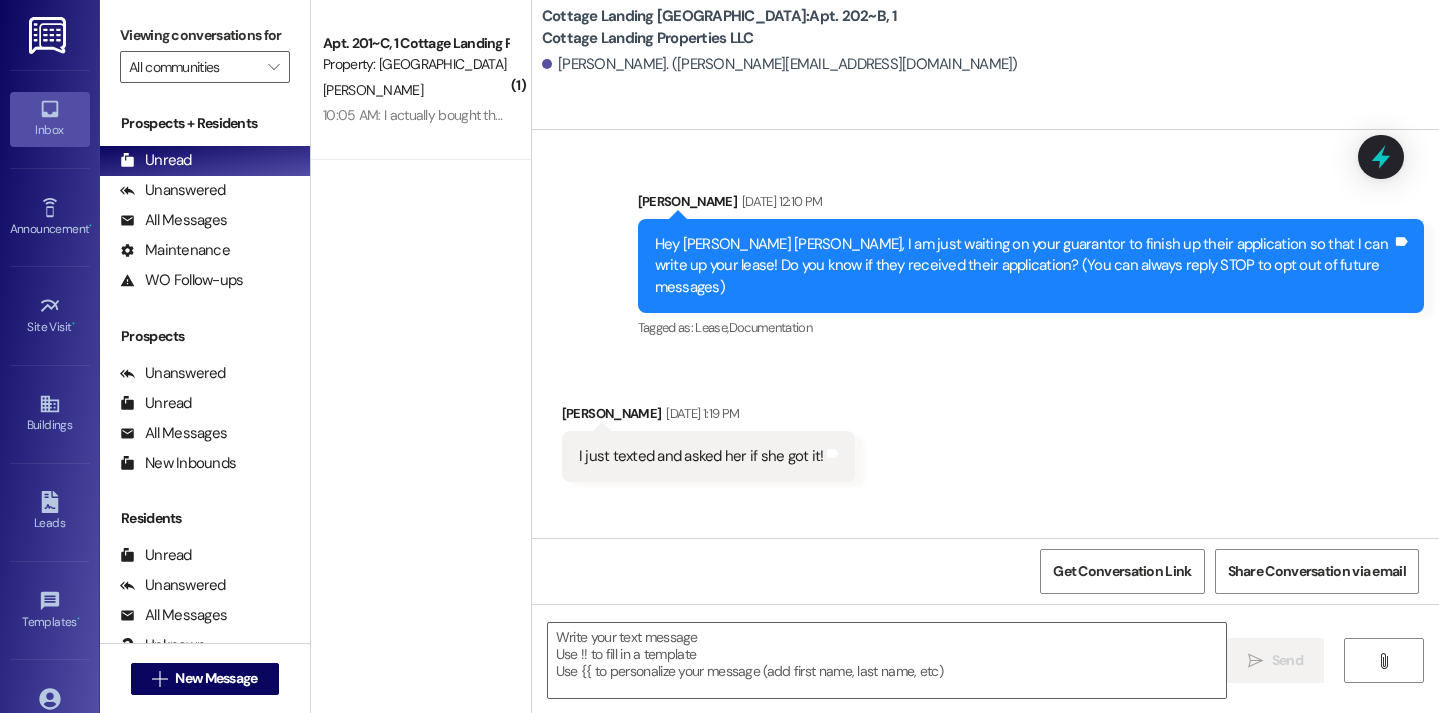 scroll, scrollTop: 71230, scrollLeft: 0, axis: vertical 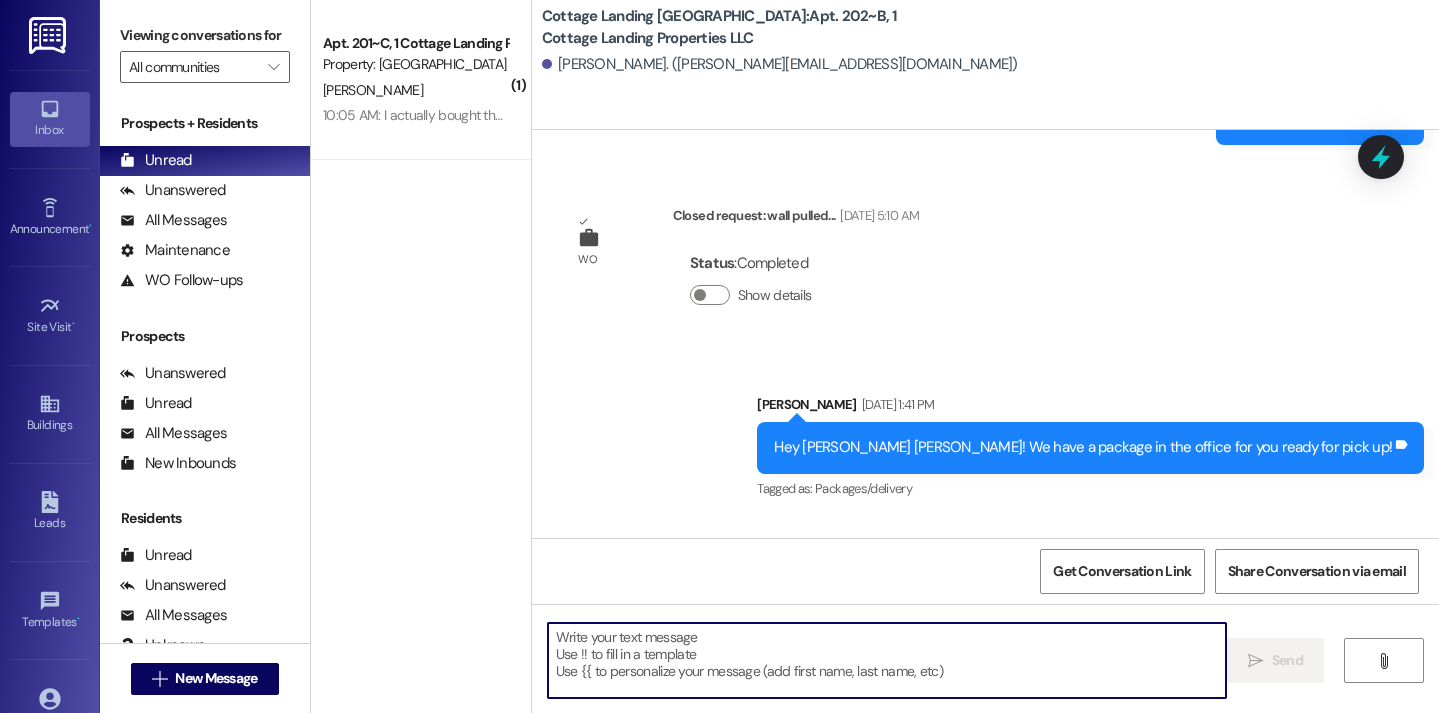 click at bounding box center [887, 660] 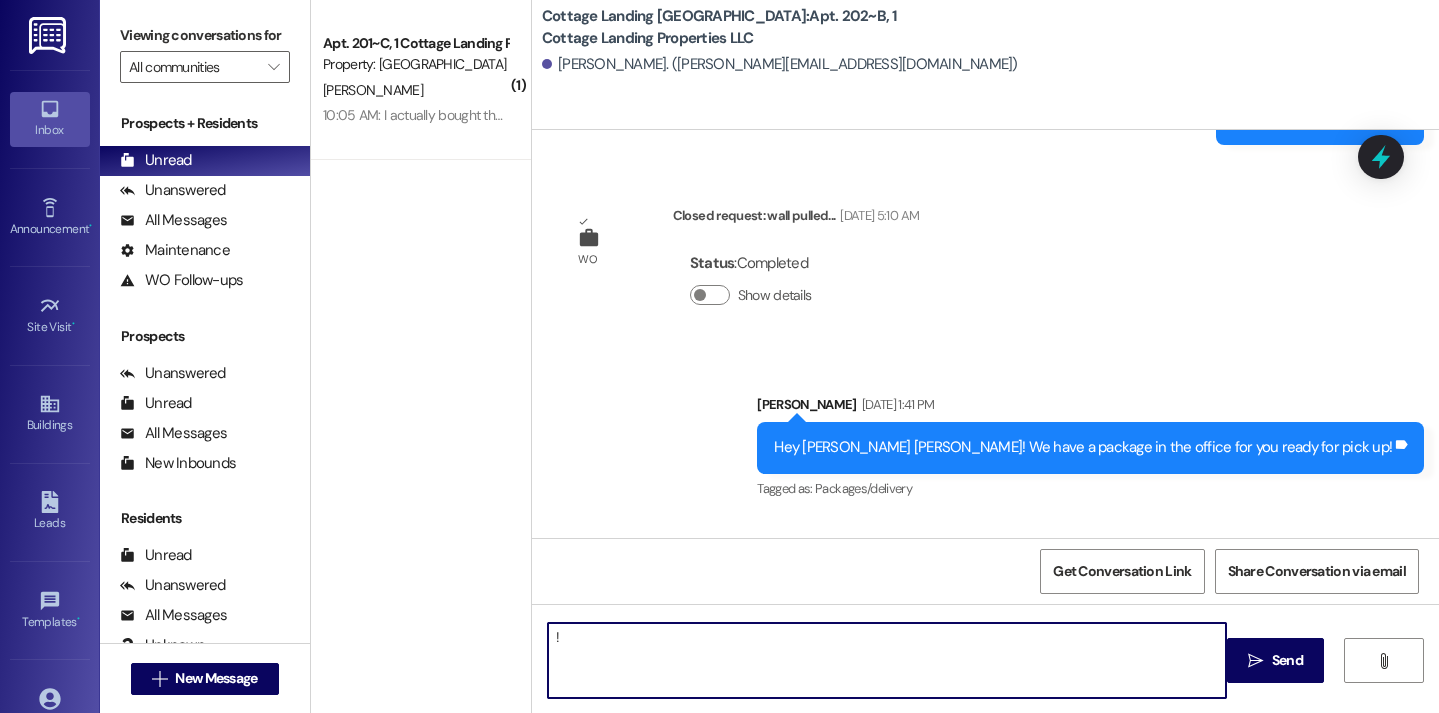 type on "!!" 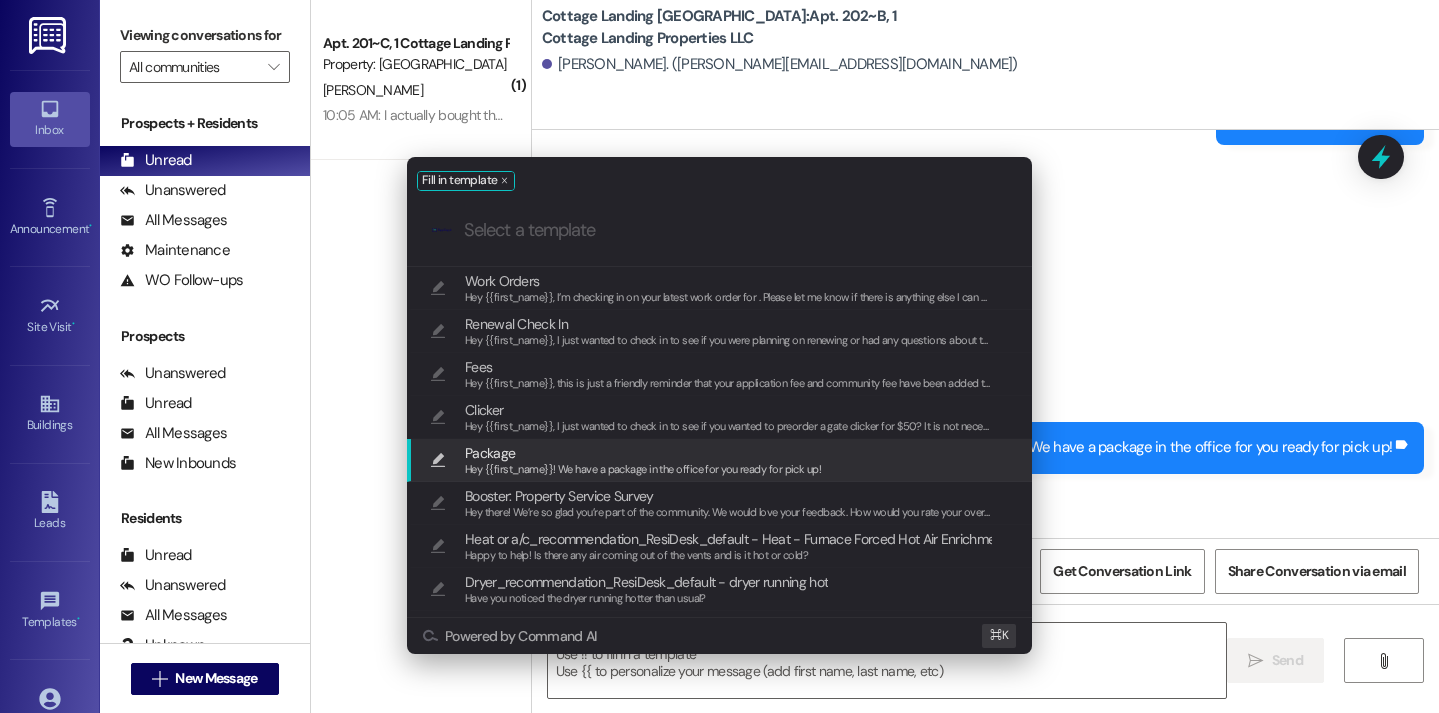 click on "Package" at bounding box center [643, 453] 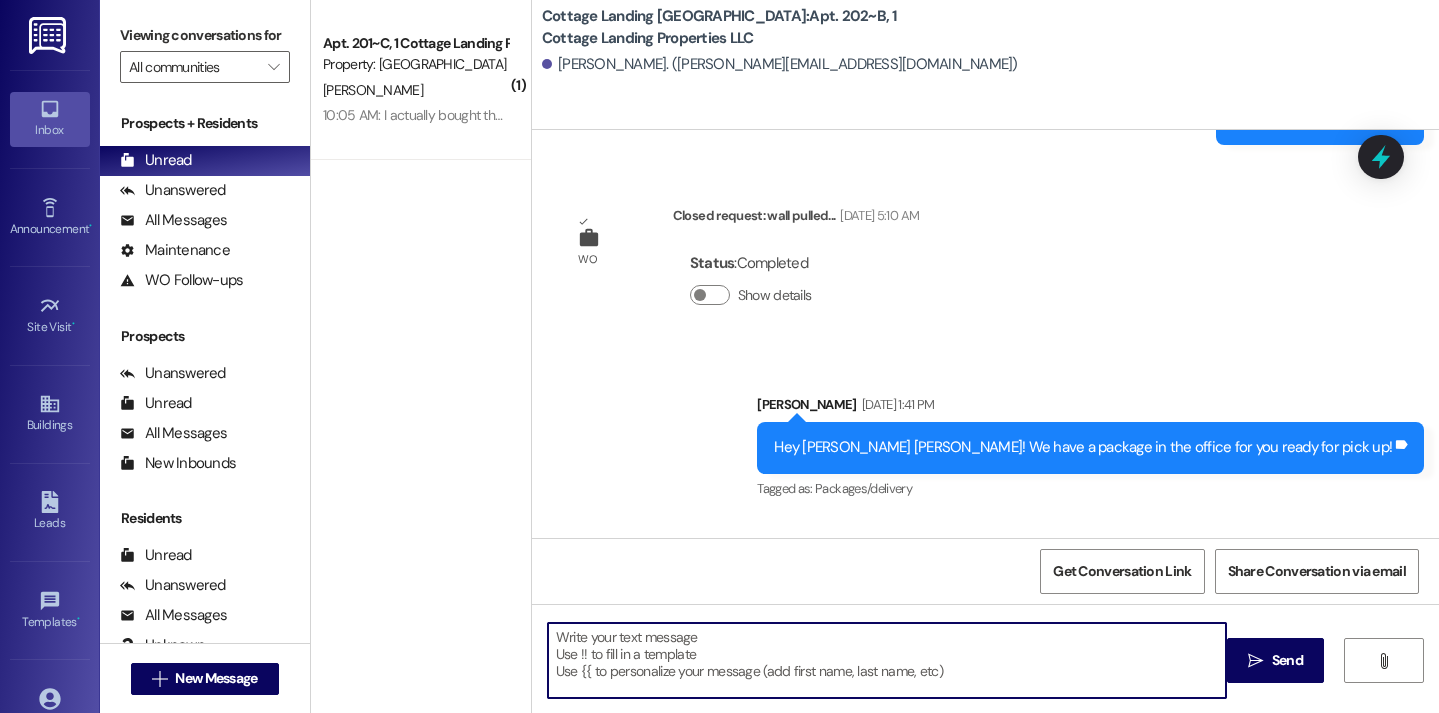 type on "Hey {{first_name}}! We have a package in the office for you ready for pick up!" 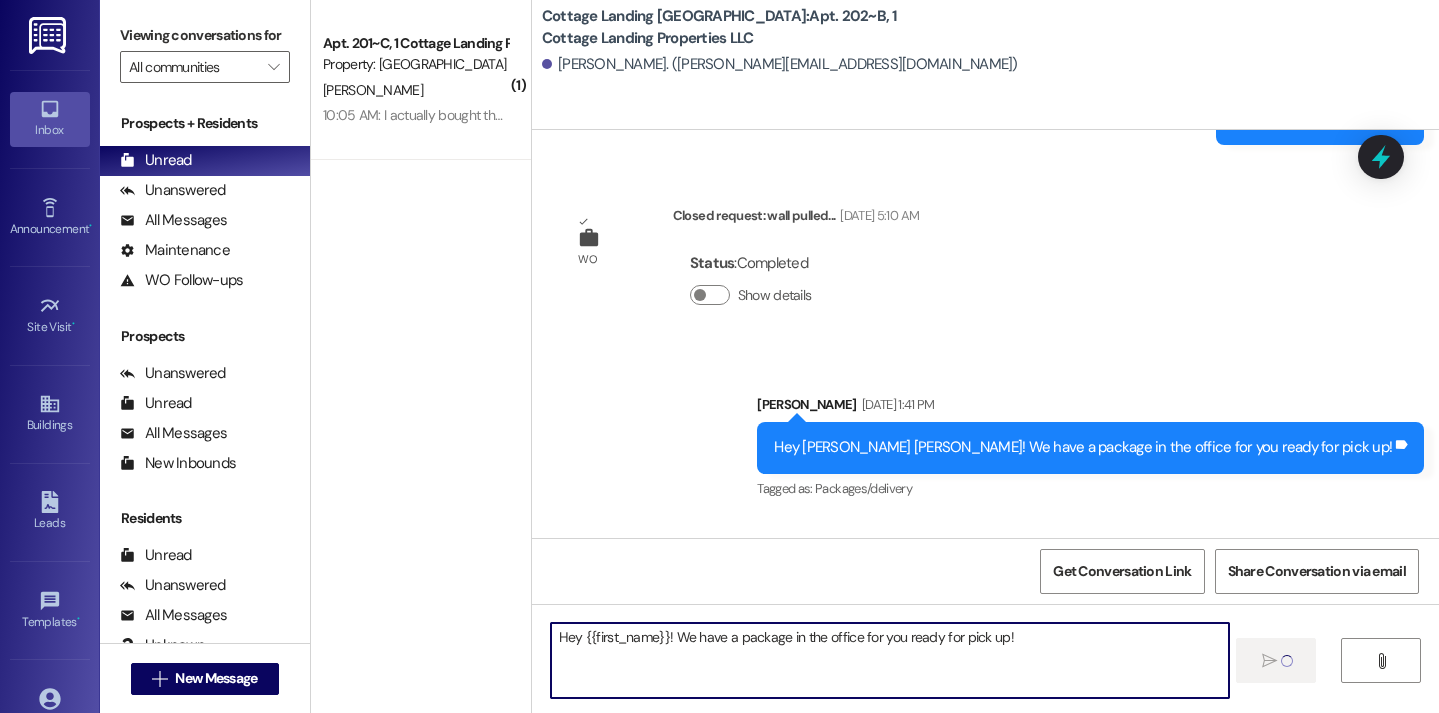 type 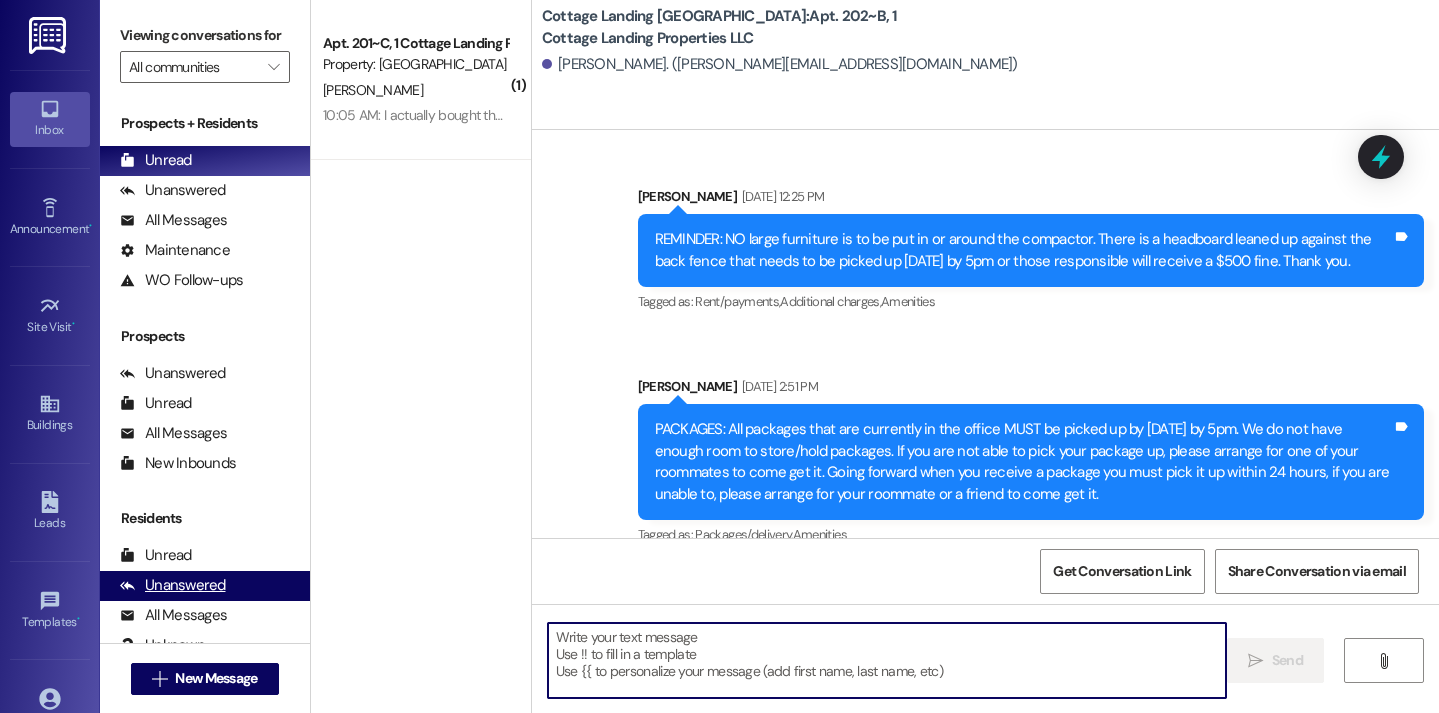 scroll, scrollTop: 70504, scrollLeft: 0, axis: vertical 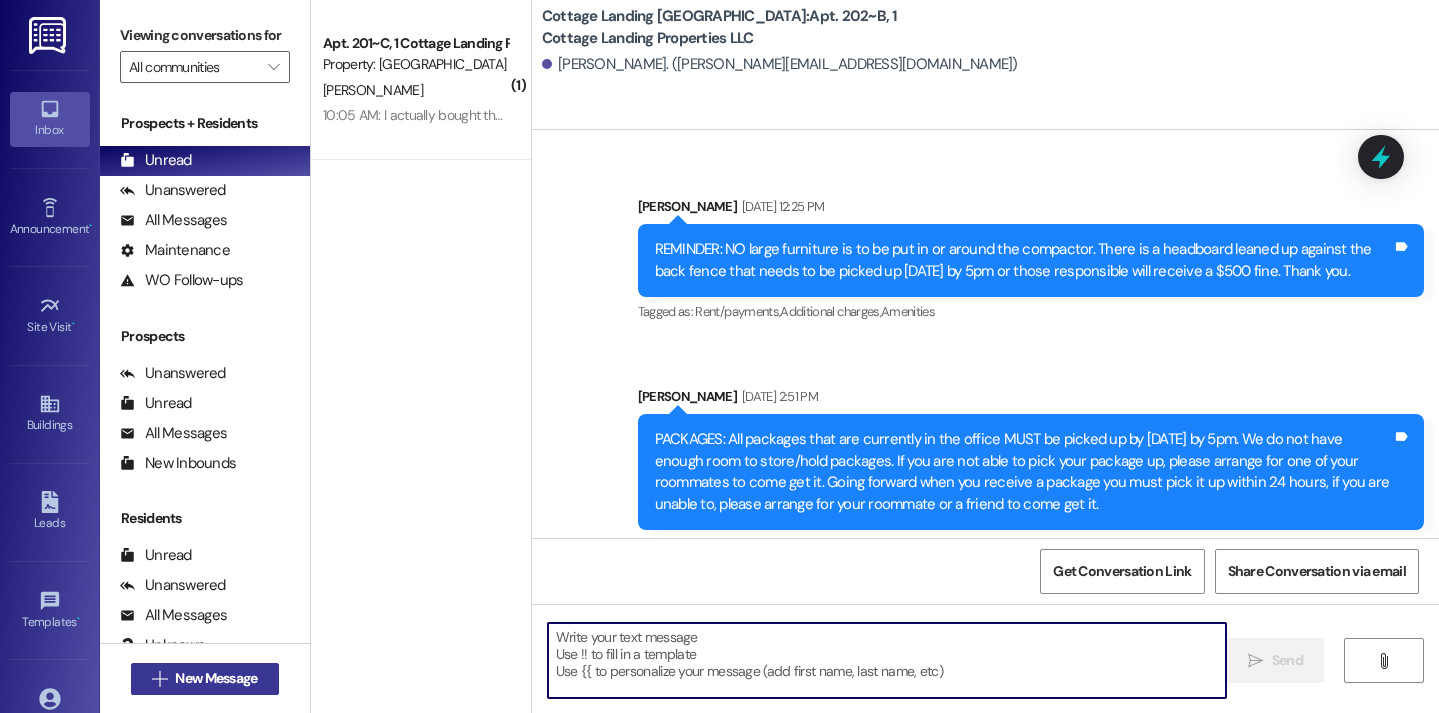 click on " New Message" at bounding box center (205, 679) 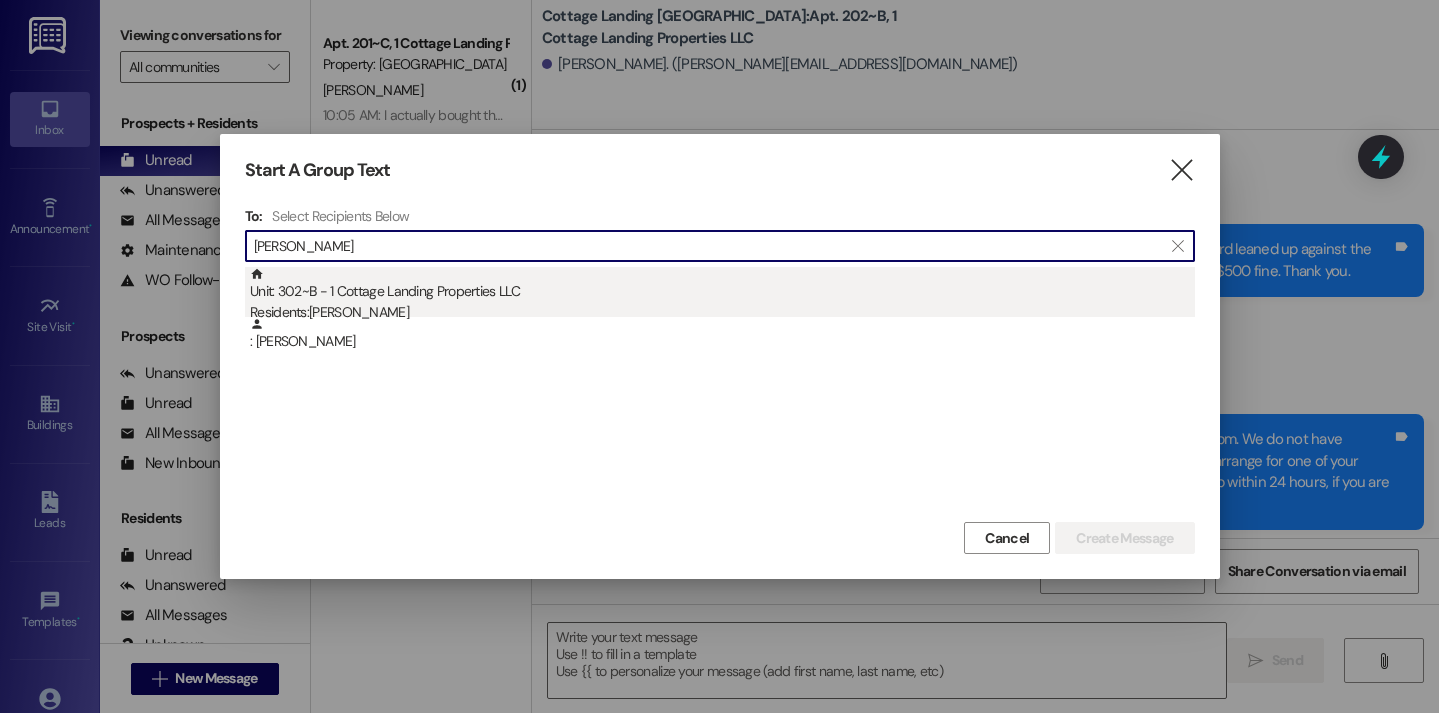 type on "florea" 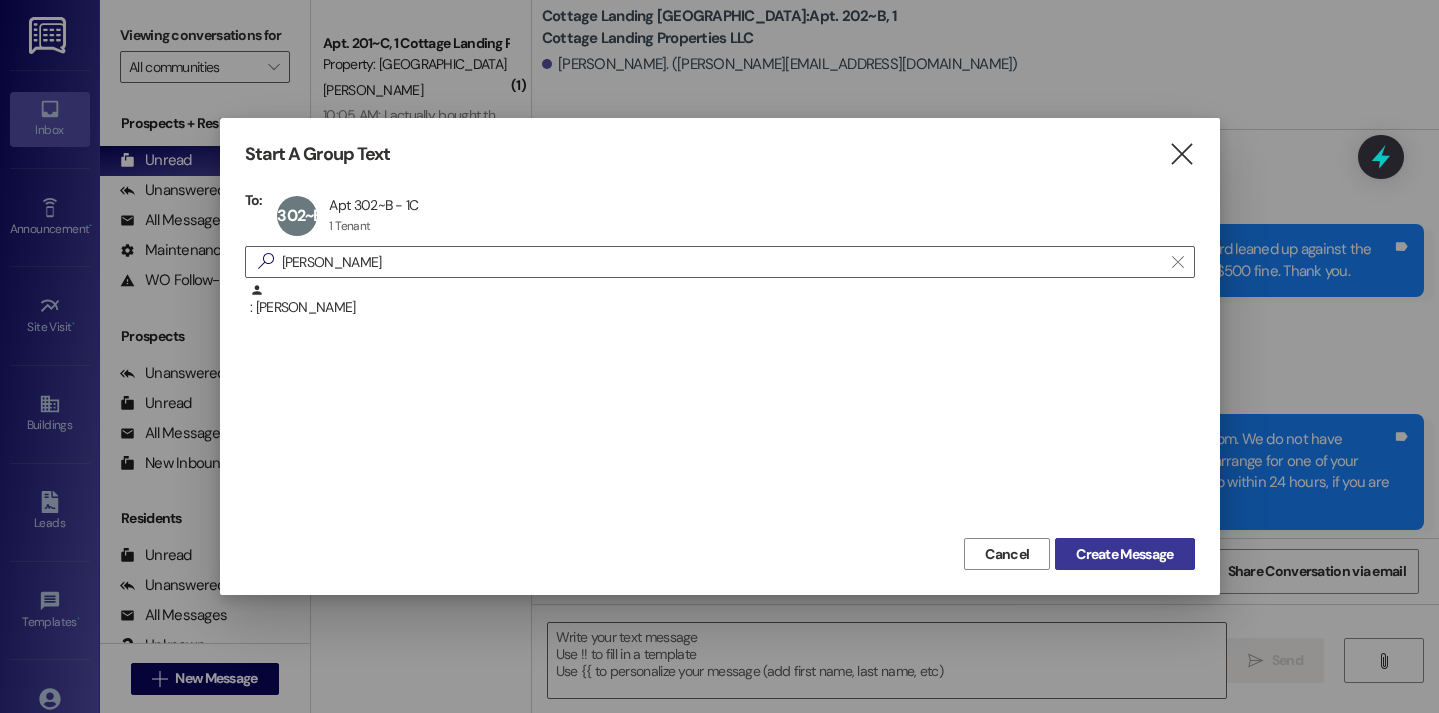 click on "Create Message" at bounding box center [1124, 554] 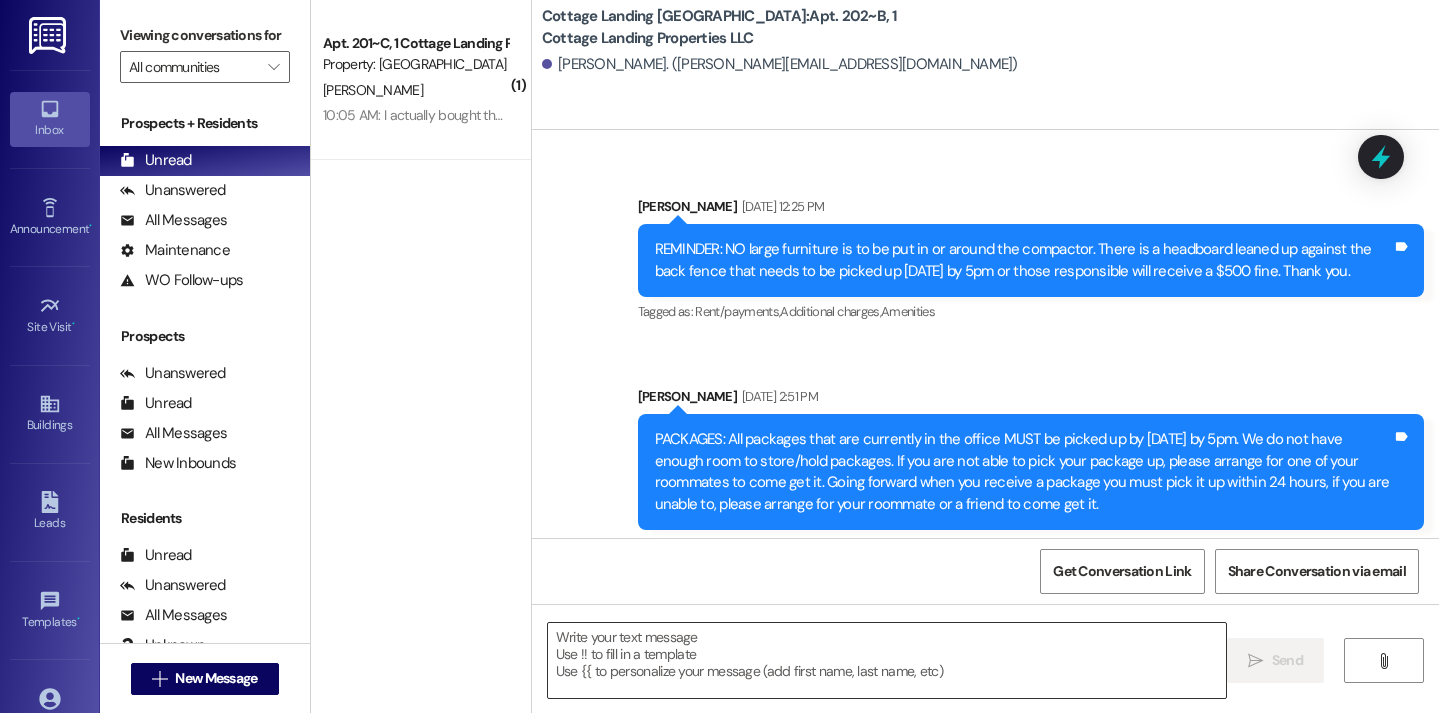 click at bounding box center (887, 660) 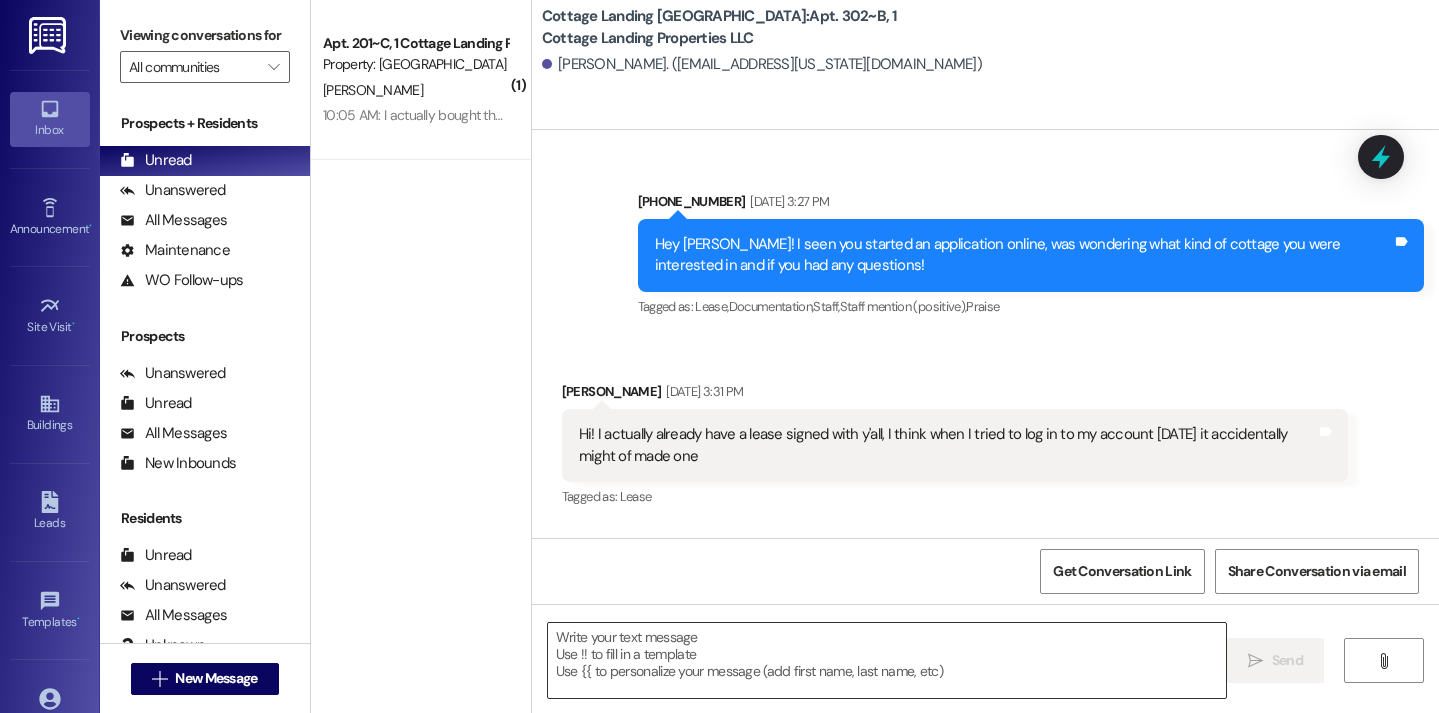 scroll, scrollTop: 90727, scrollLeft: 0, axis: vertical 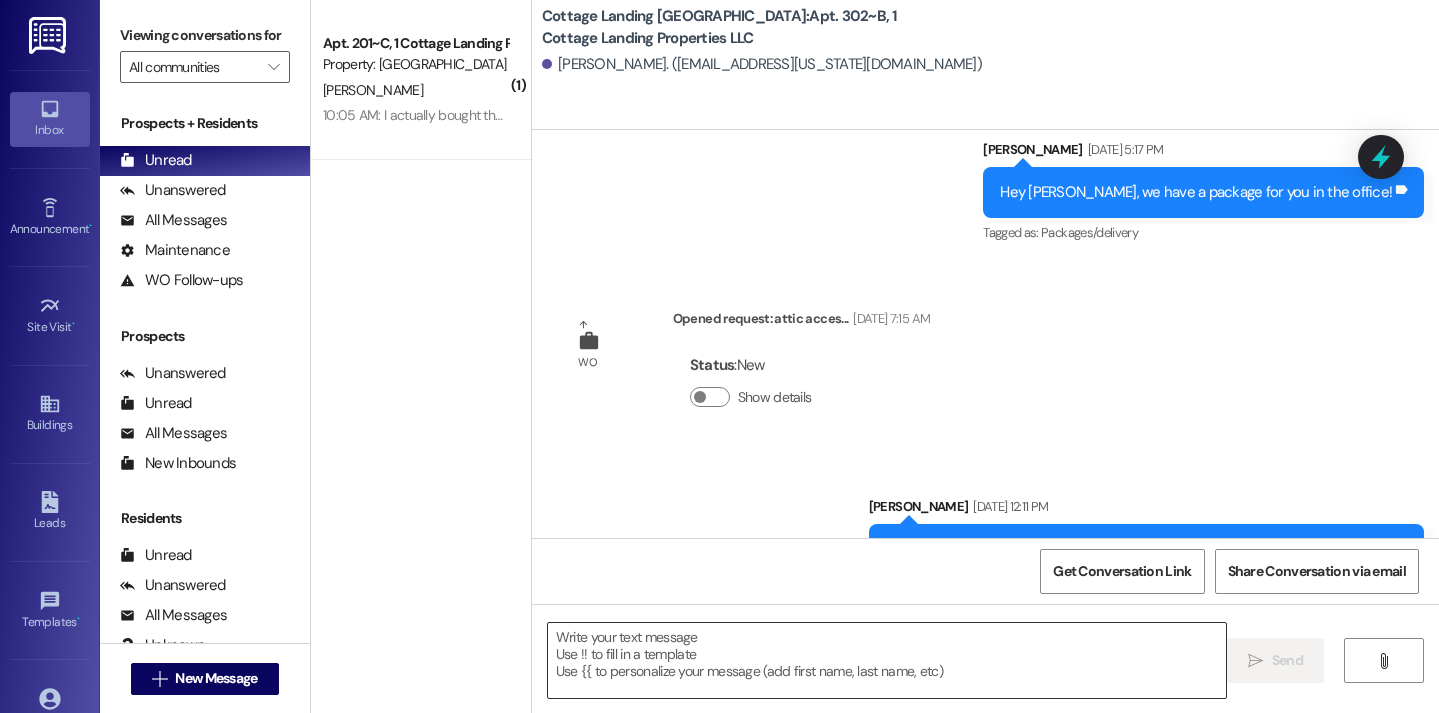 click at bounding box center (887, 660) 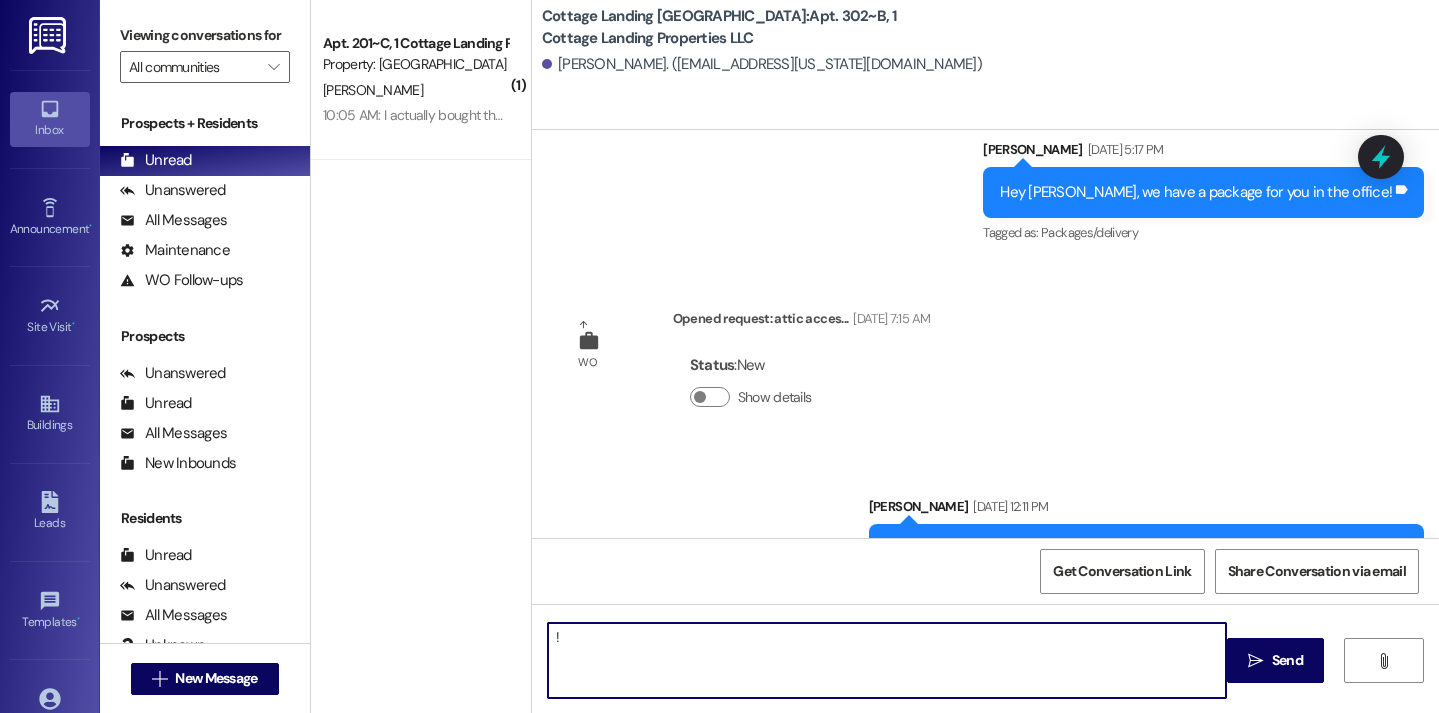 type on "!!" 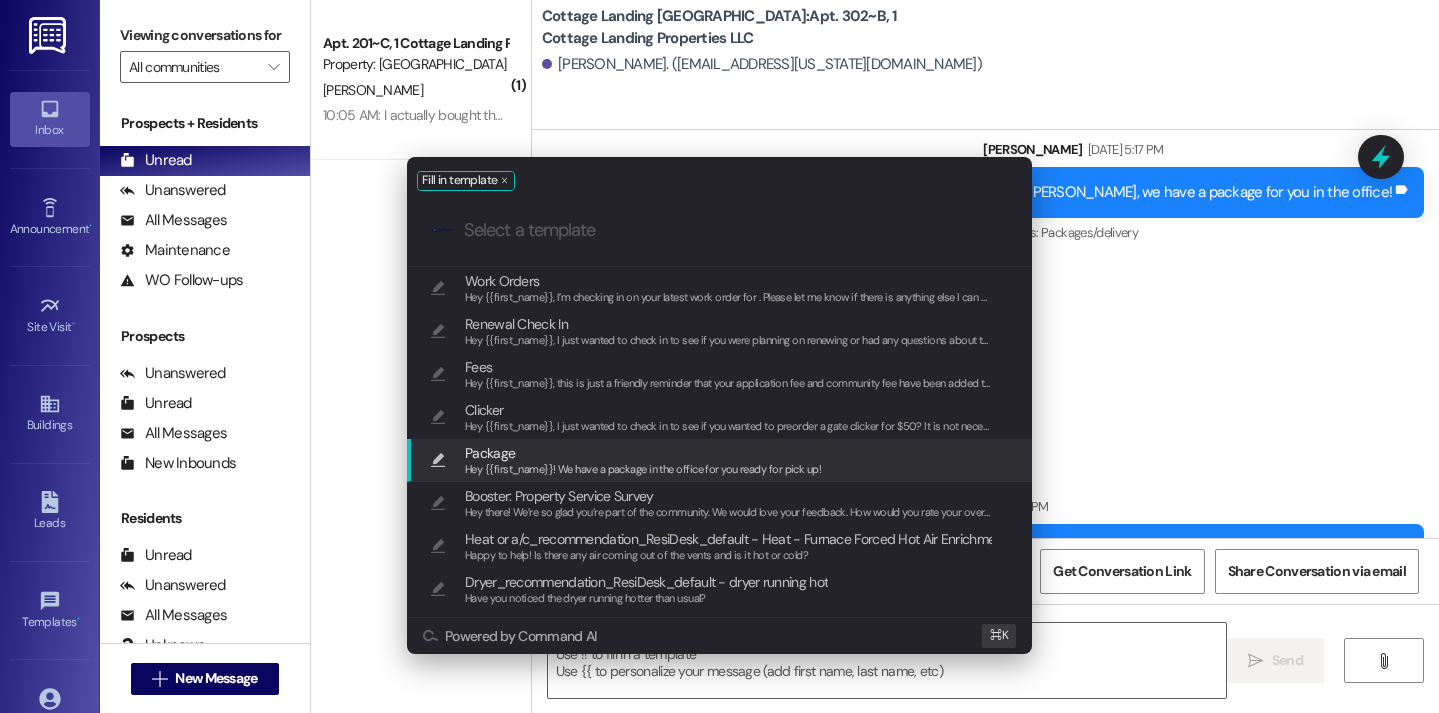 click on "Hey {{first_name}}! We have a package in the office for you ready for pick up!" at bounding box center (643, 469) 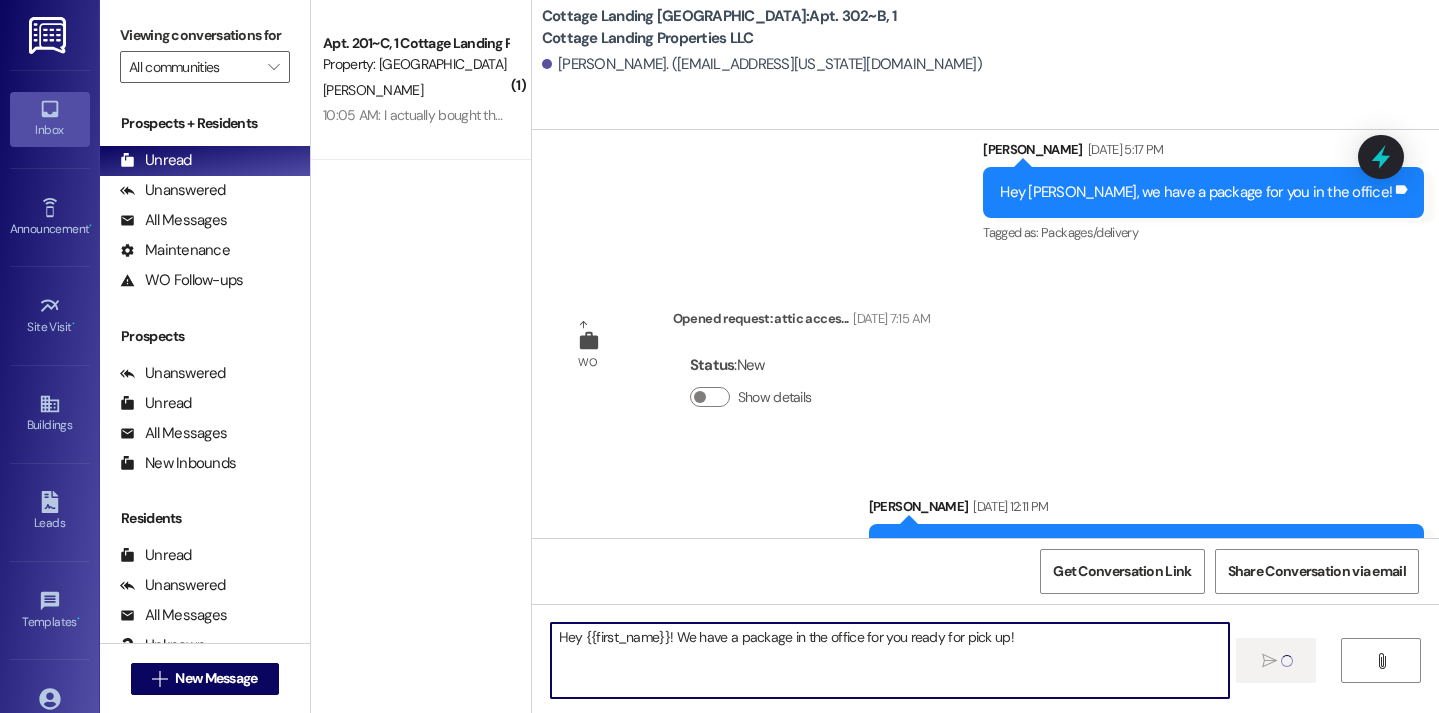 type 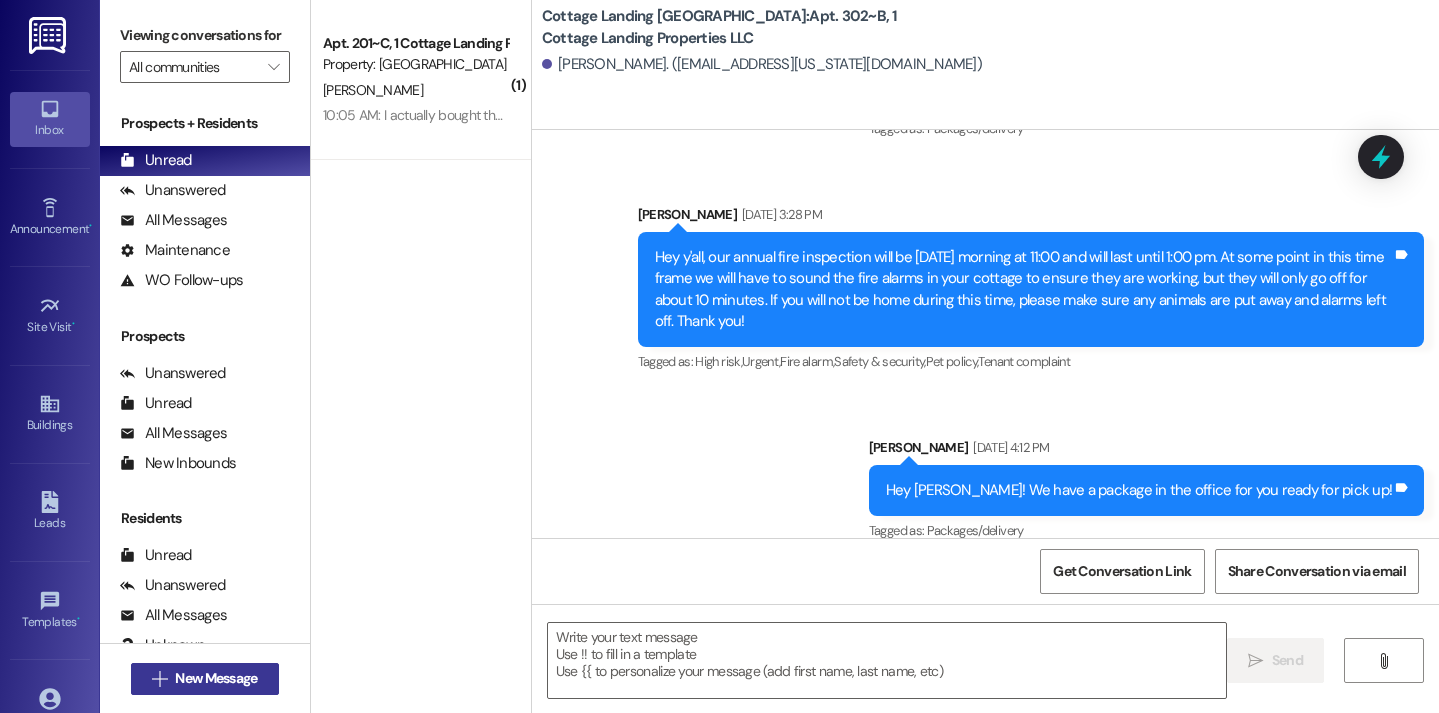 click on "New Message" at bounding box center [216, 678] 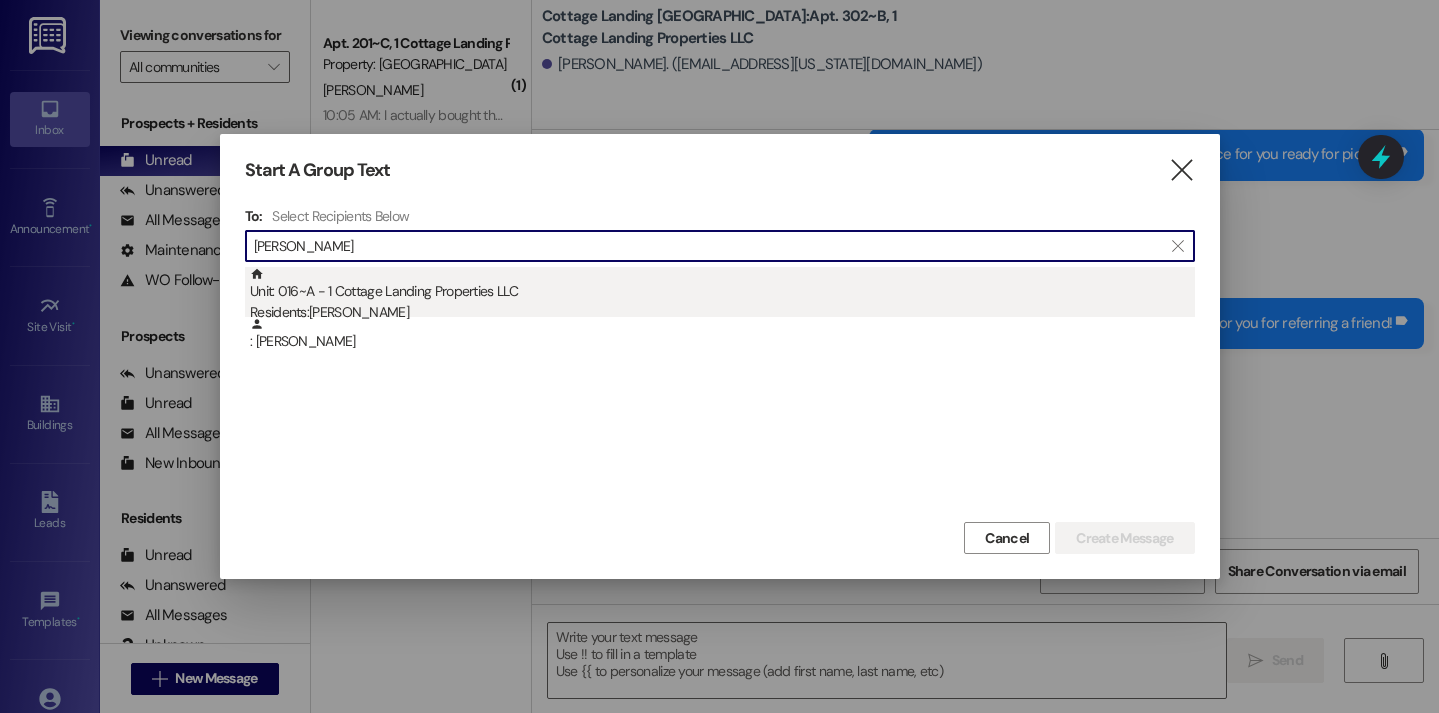 type on "lavin" 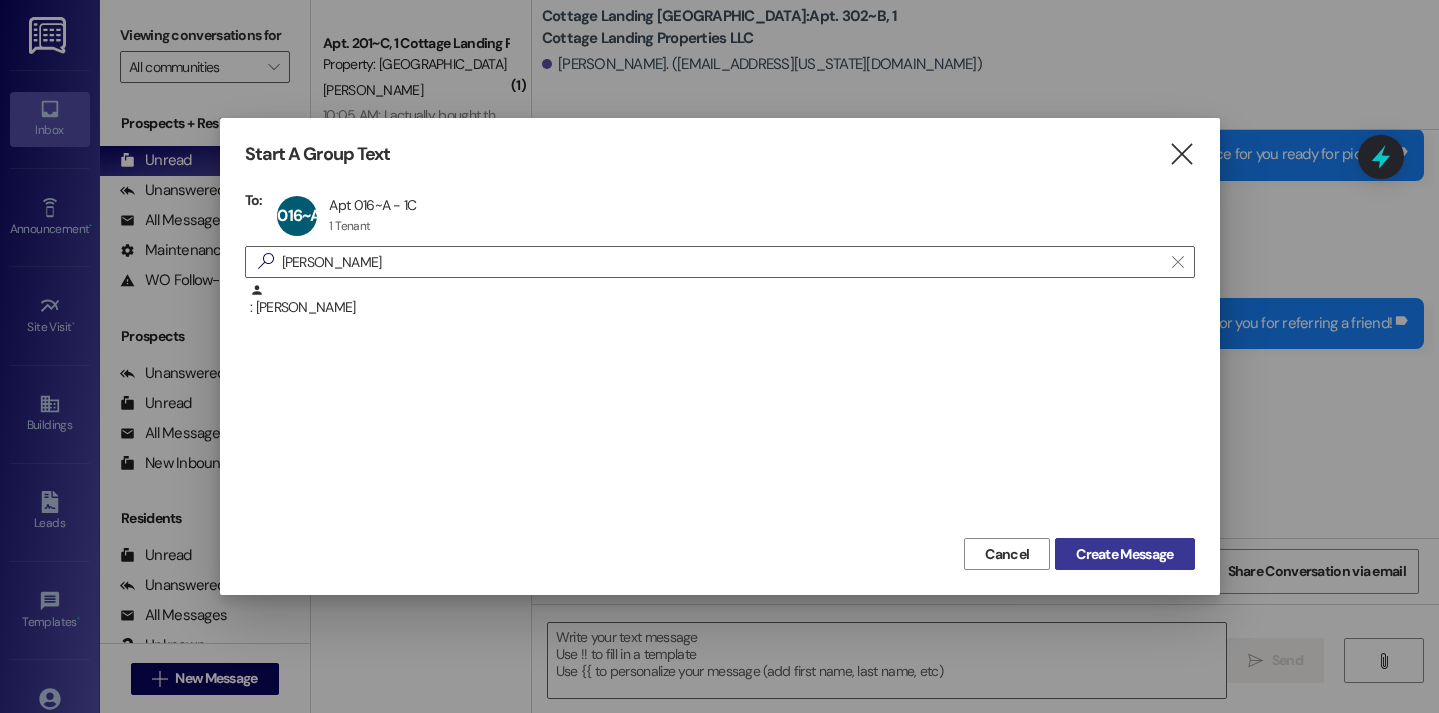 click on "Create Message" at bounding box center (1124, 554) 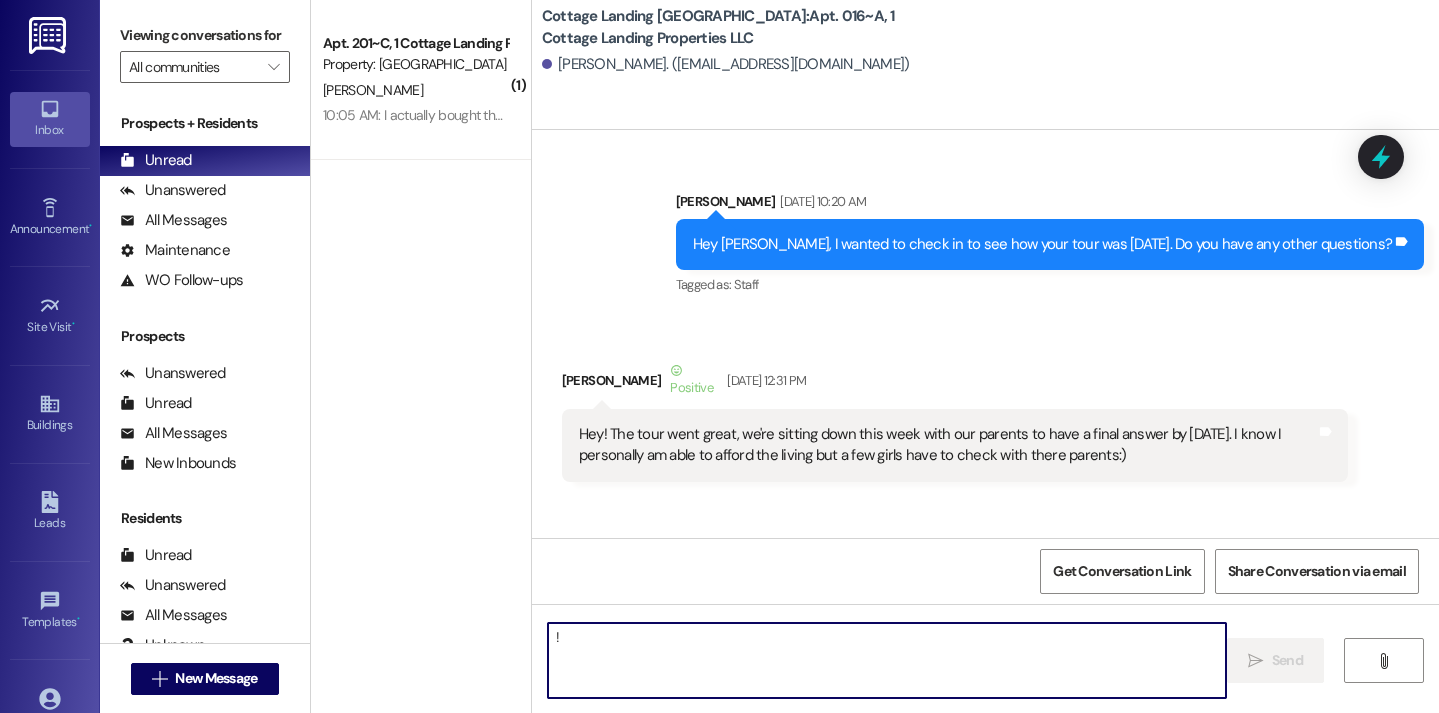 type on "!!" 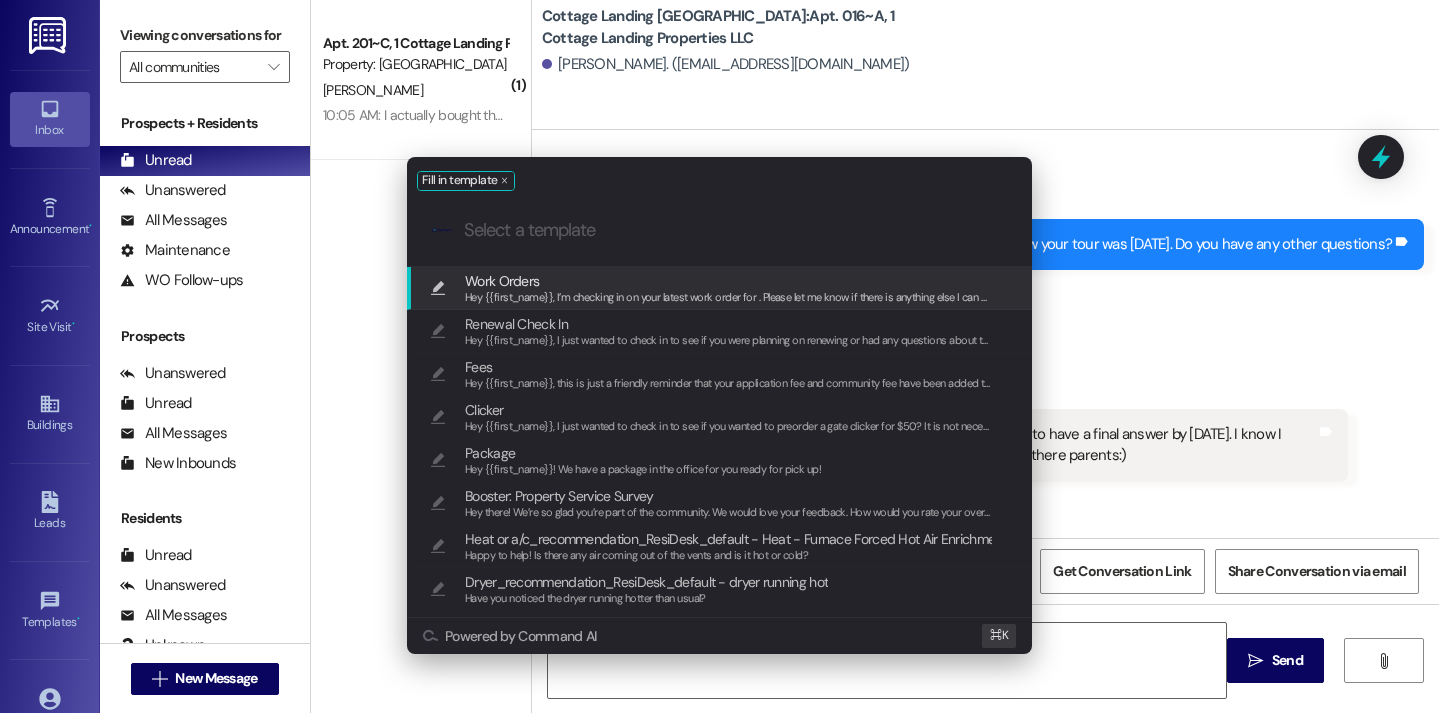 scroll, scrollTop: 62875, scrollLeft: 0, axis: vertical 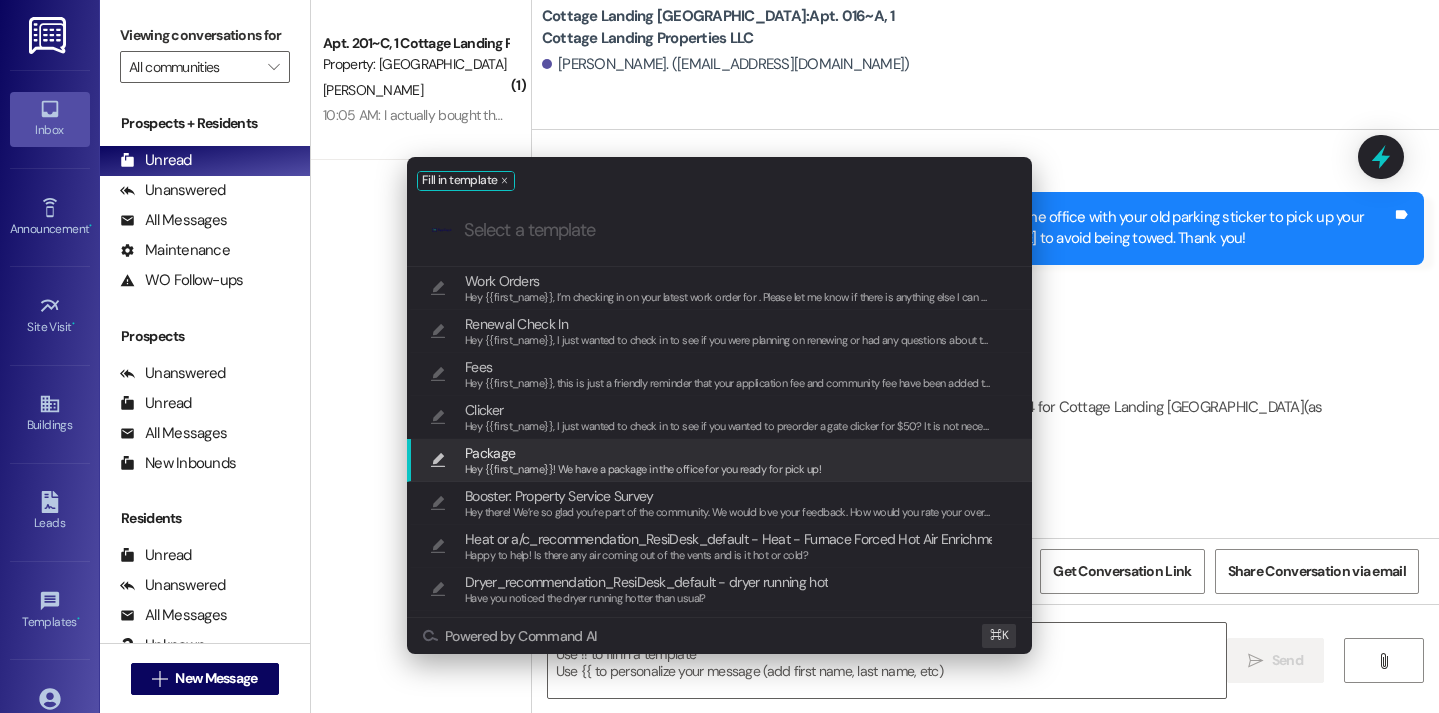 click on "Hey {{first_name}}! We have a package in the office for you ready for pick up!" at bounding box center [643, 470] 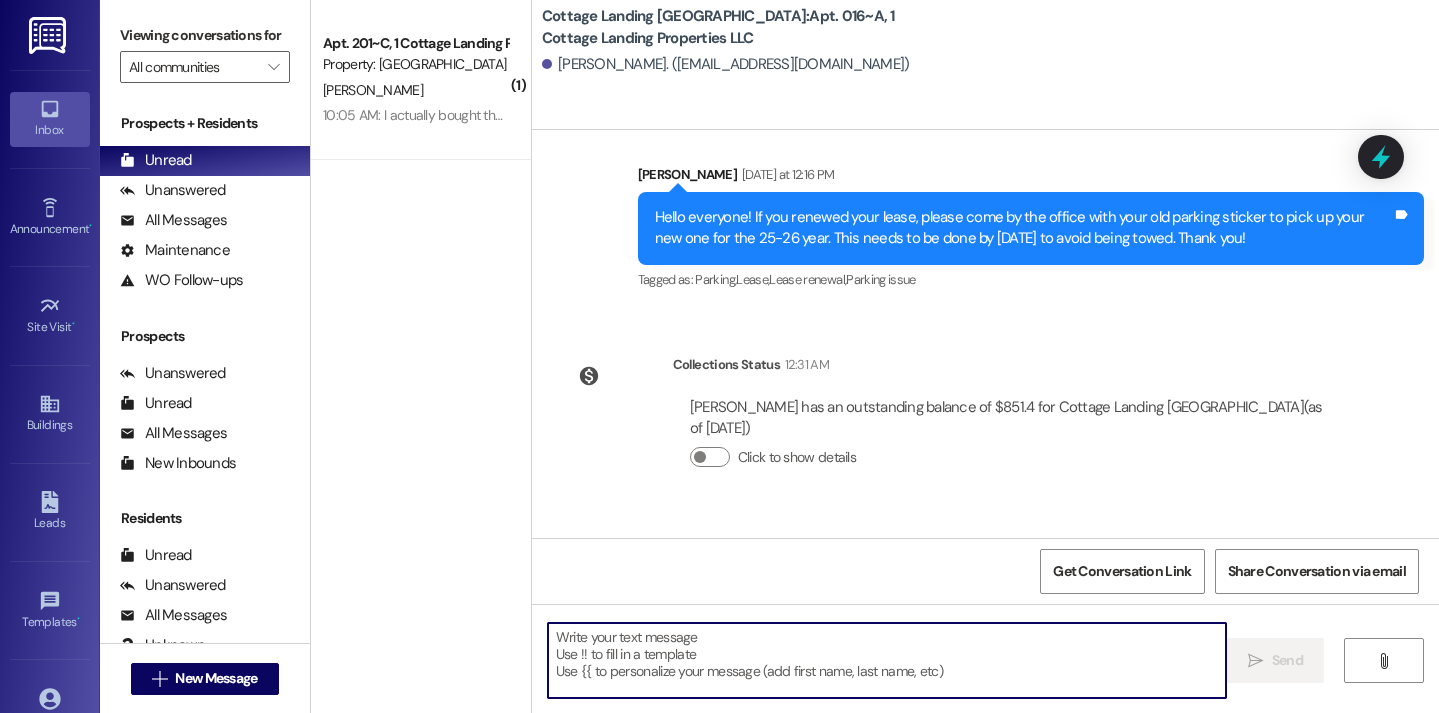 type on "Hey {{first_name}}! We have a package in the office for you ready for pick up!" 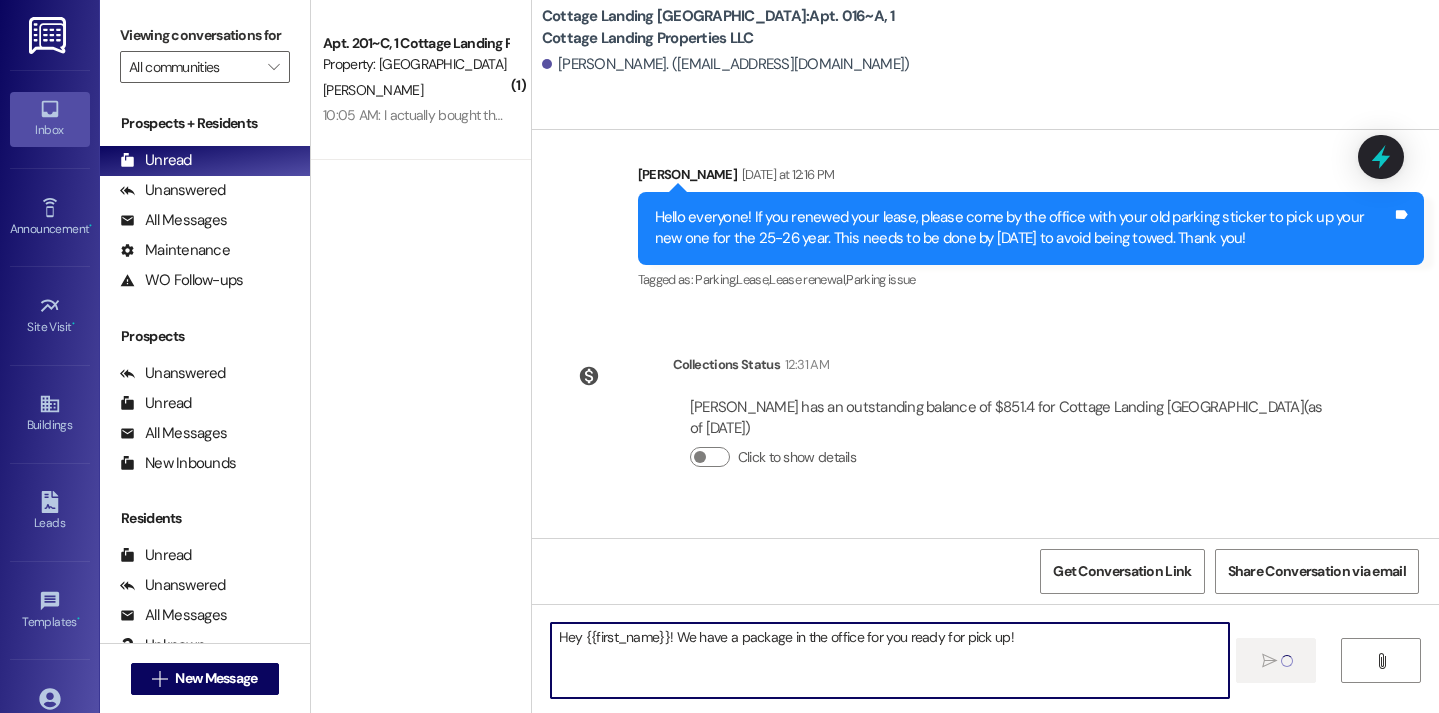 type 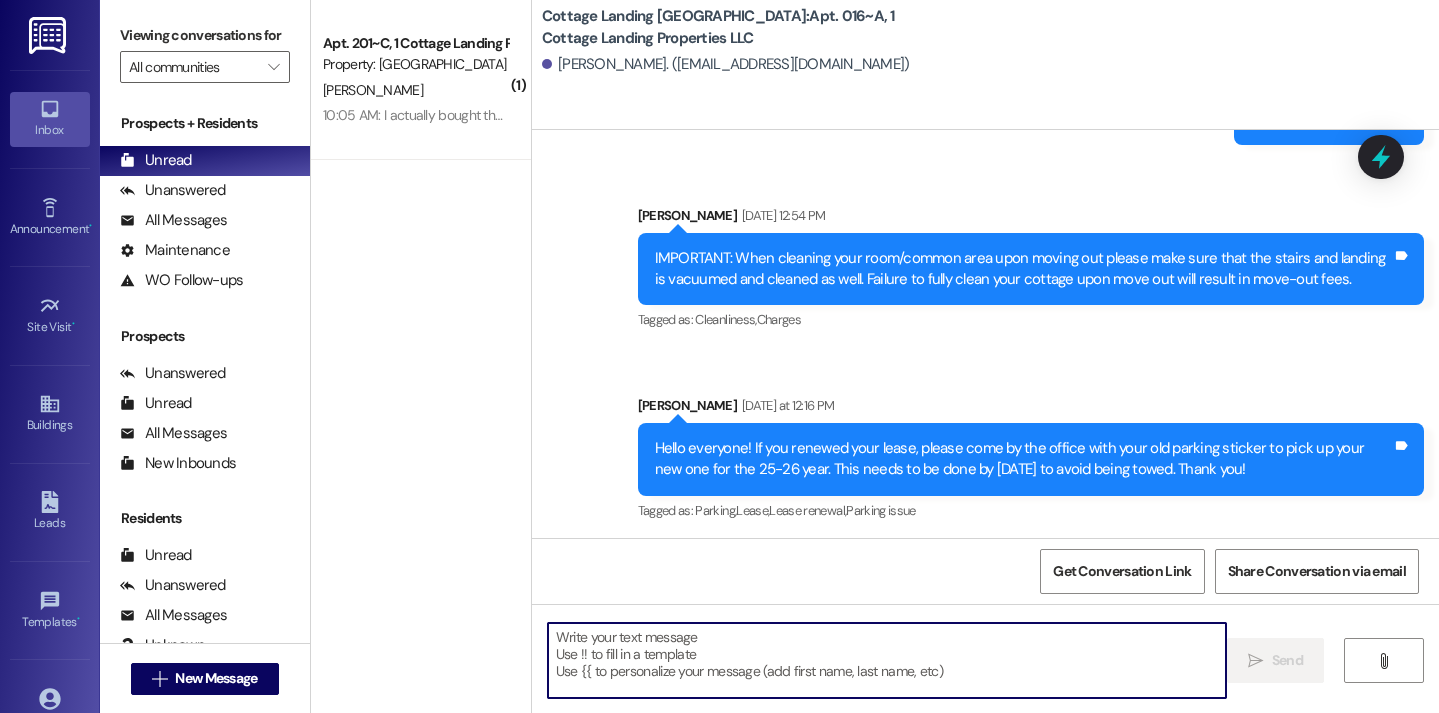 scroll, scrollTop: 63014, scrollLeft: 0, axis: vertical 